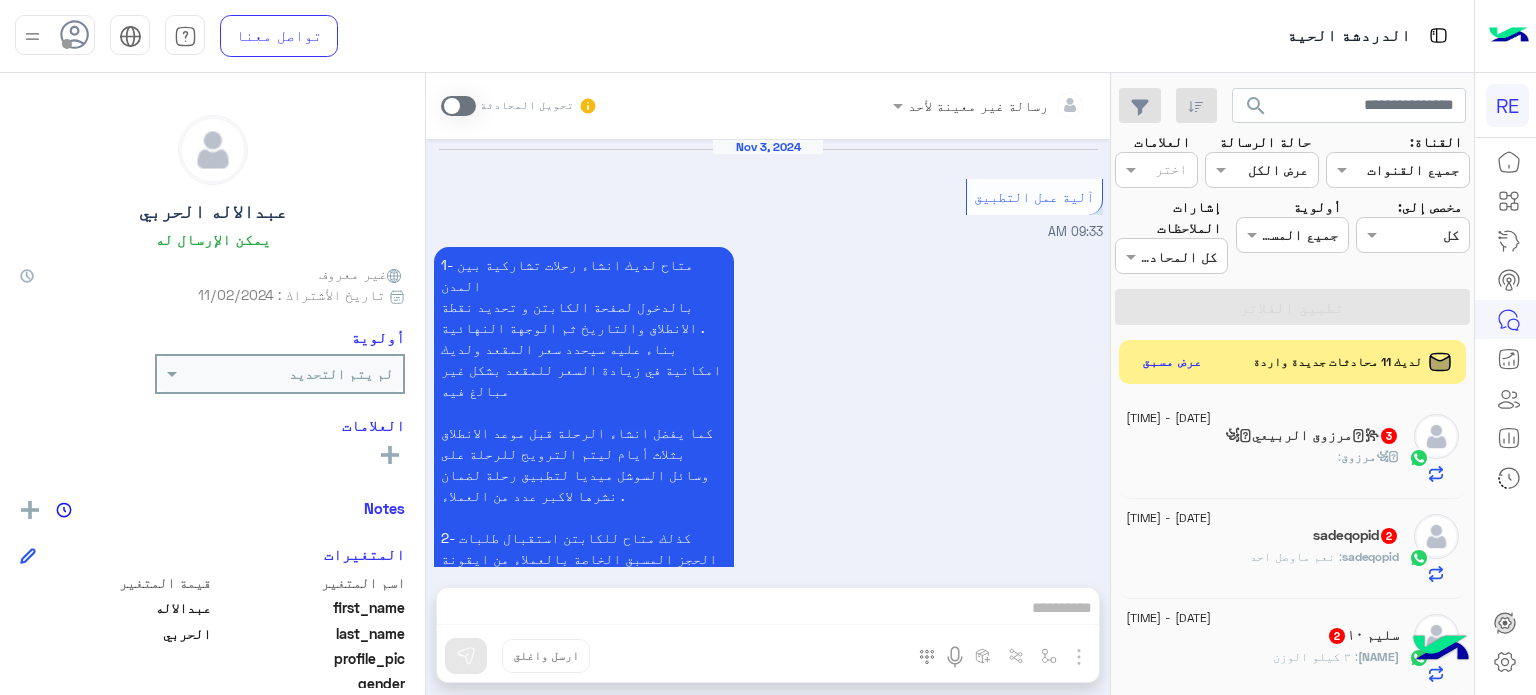 scroll, scrollTop: 0, scrollLeft: 0, axis: both 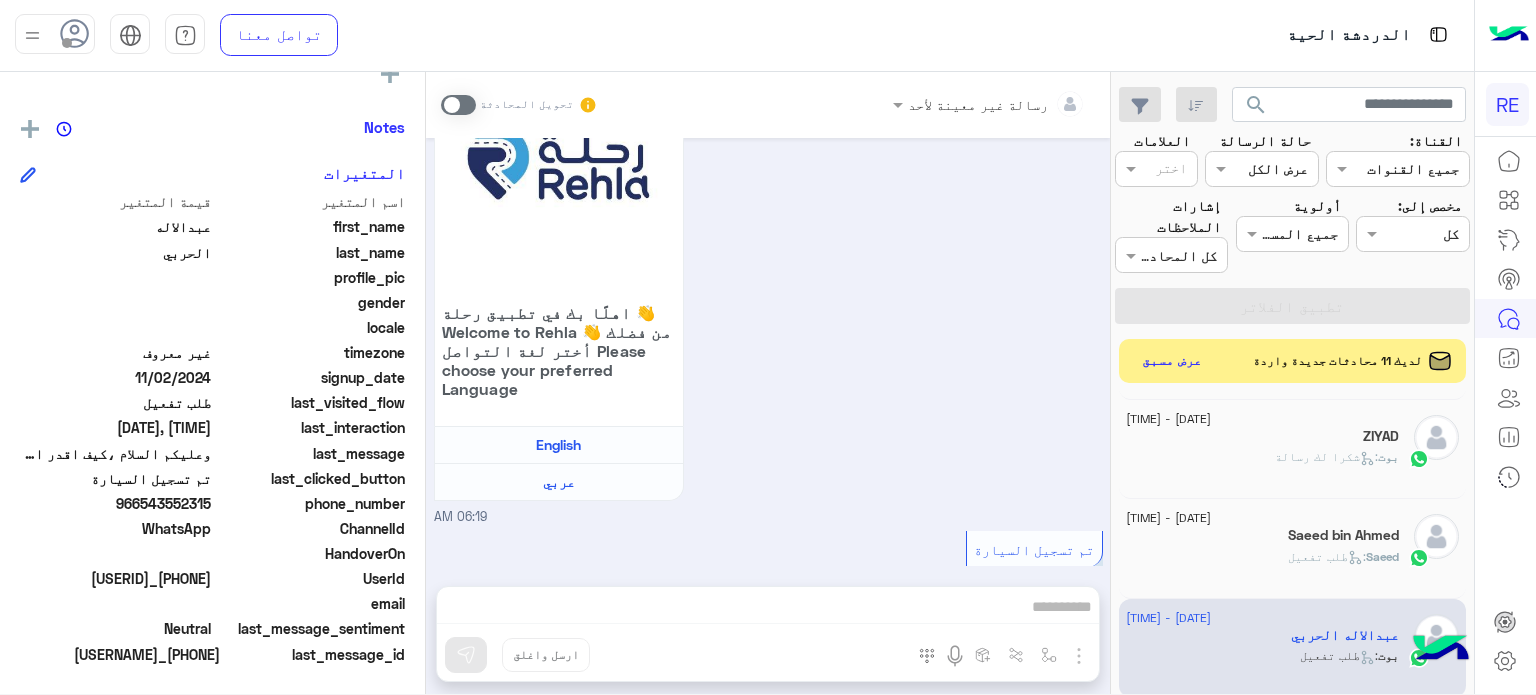 click on "رسالة غير معينة لأحد تحويل المحادثة     [DATE]   آلية عمل التطبيق    [TIME]  1- متاح لديك انشاء رحلات تشاركية بين المدن  بالدخول لصفحة الكابتن و تحديد نقطة الانطلاق والتاريخ ثم الوجهة النهائية .  بناء عليه سيحدد سعر المقعد ولديك امكانية في زيادة السعر للمقعد بشكل غير مبالغ فيه  كما يفضل انشاء الرحلة قبل موعد الانطلاق بثلاث أيام ليتم الترويج للرحلة على وسائل السوشل ميديا لتطبيق رحلة لضمان نشرها لاكبر عدد من العملاء .  2- كذلك متاح للكابتن استقبال طلبات الحجز المسبق الخاصة بالعملاء من ايقونة الطلبات في صفحة الكابتن  وتقديم العرض الخاص فيك وانتظار قبول العميل      لا" at bounding box center [768, 387] 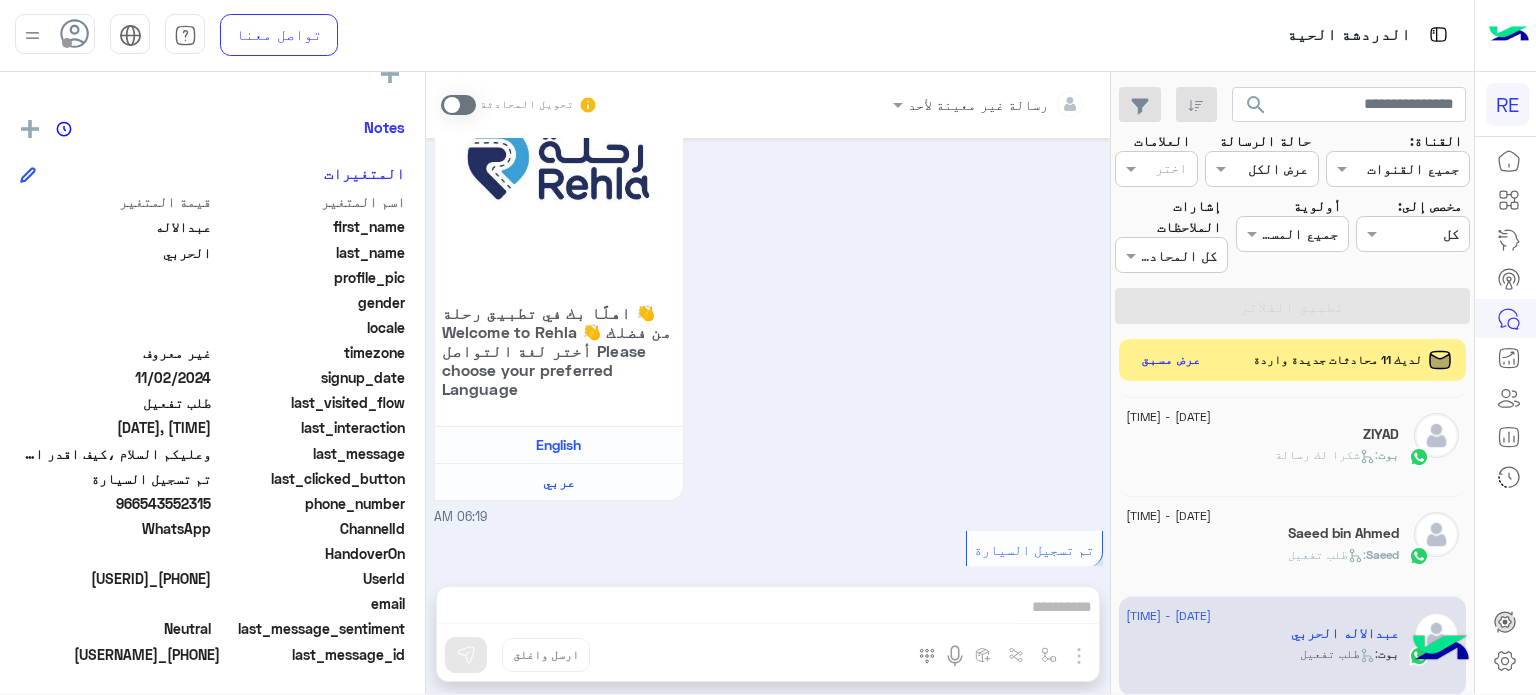 click on "عرض مسبق" 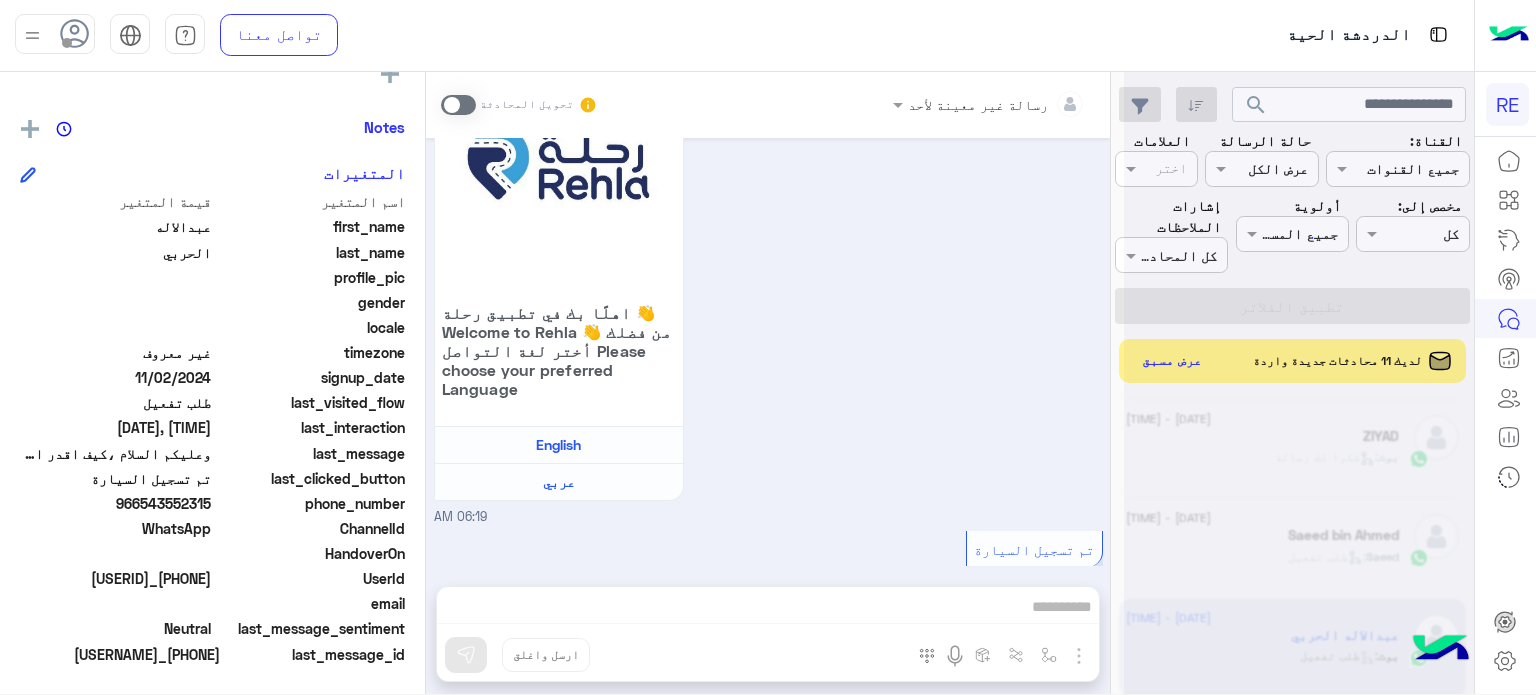 scroll, scrollTop: 0, scrollLeft: 0, axis: both 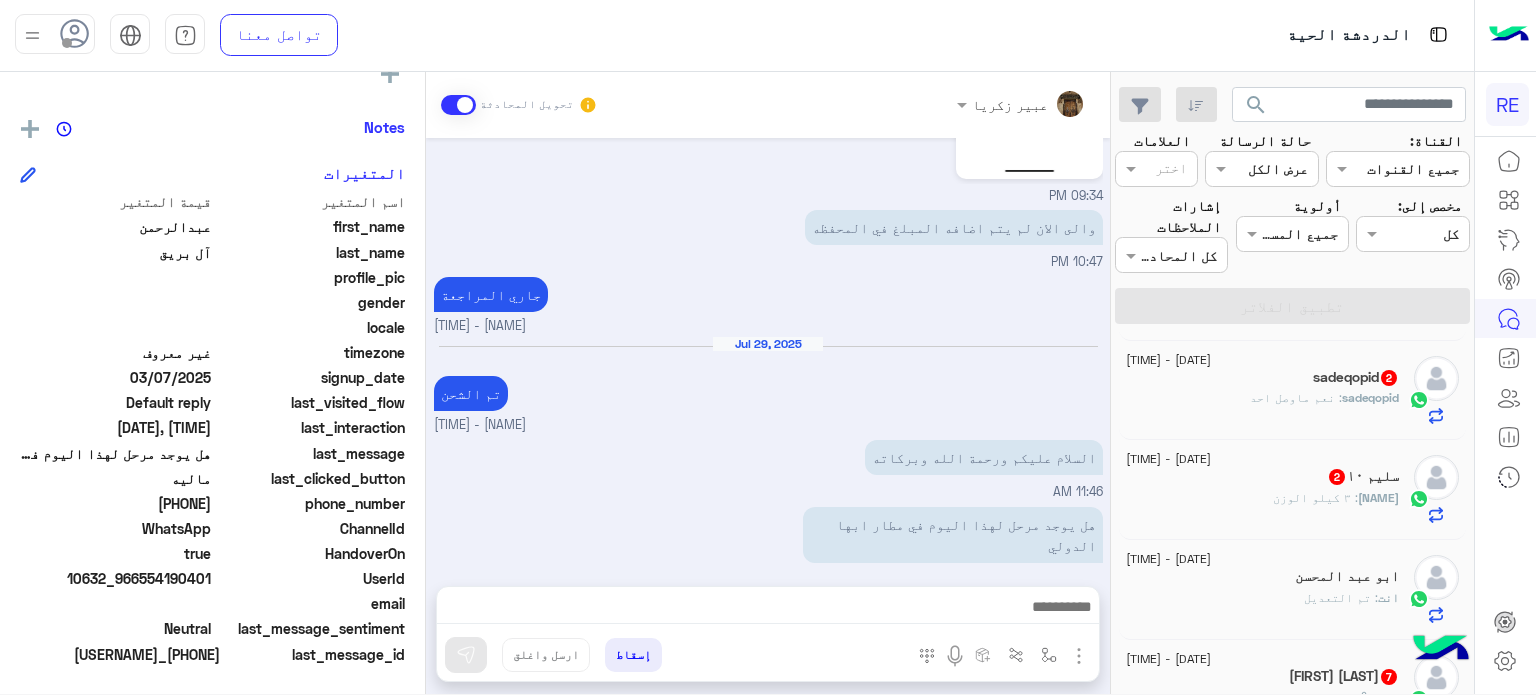 click on ": نعم ماوصل احد" 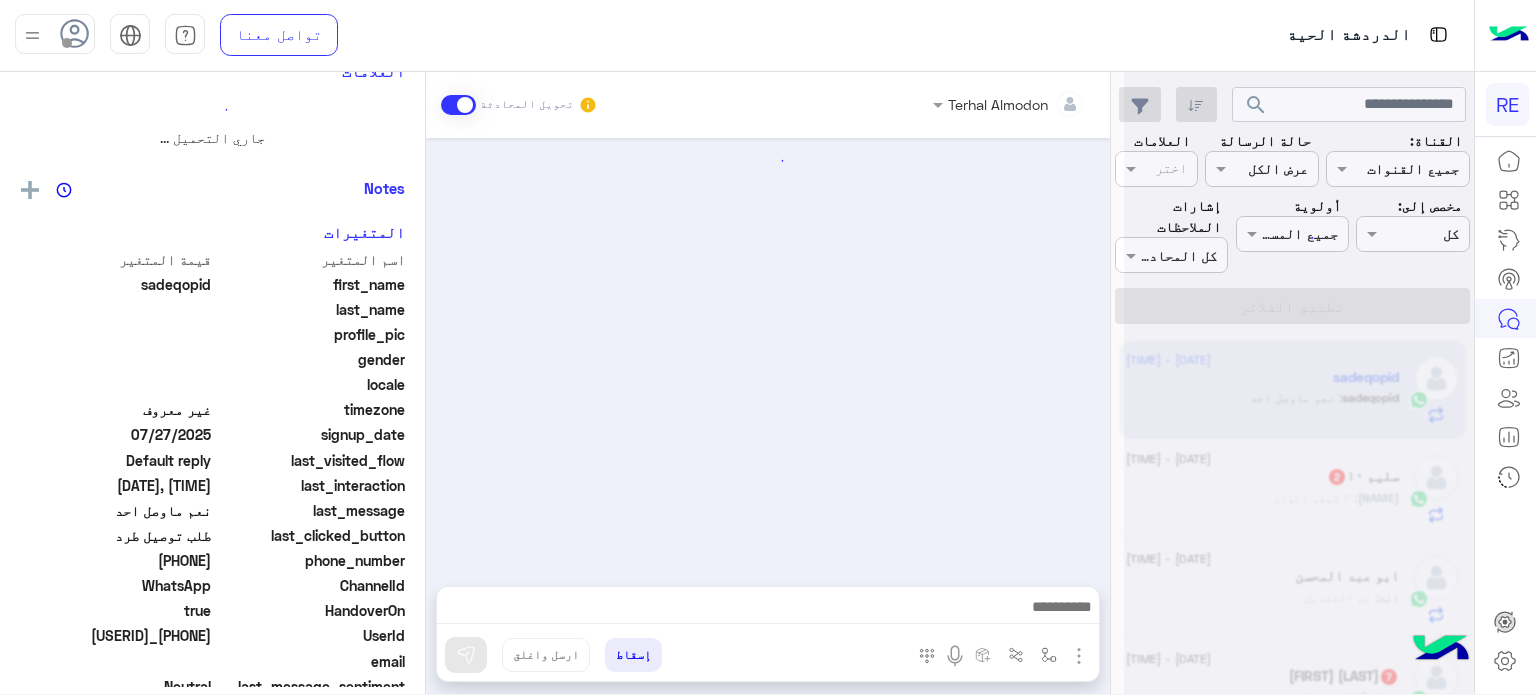 scroll, scrollTop: 0, scrollLeft: 0, axis: both 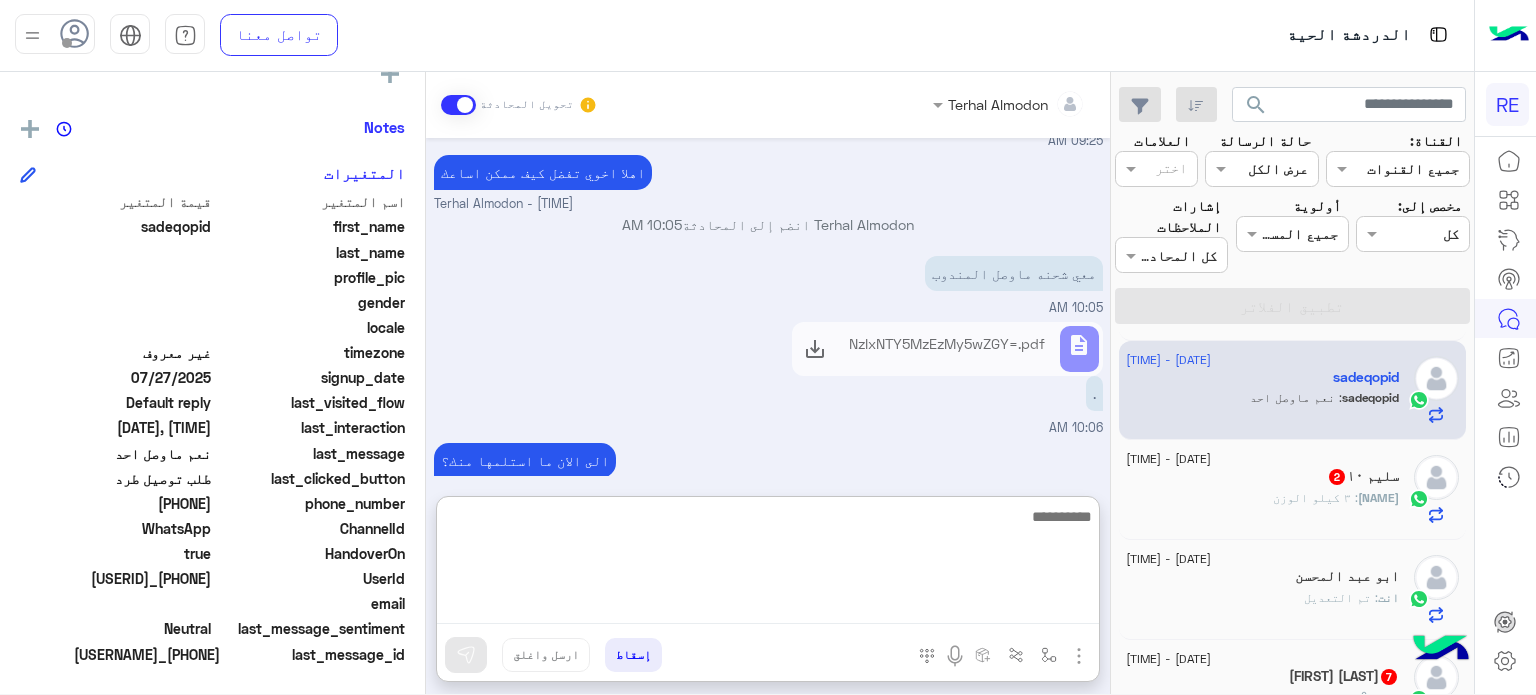 click at bounding box center [768, 564] 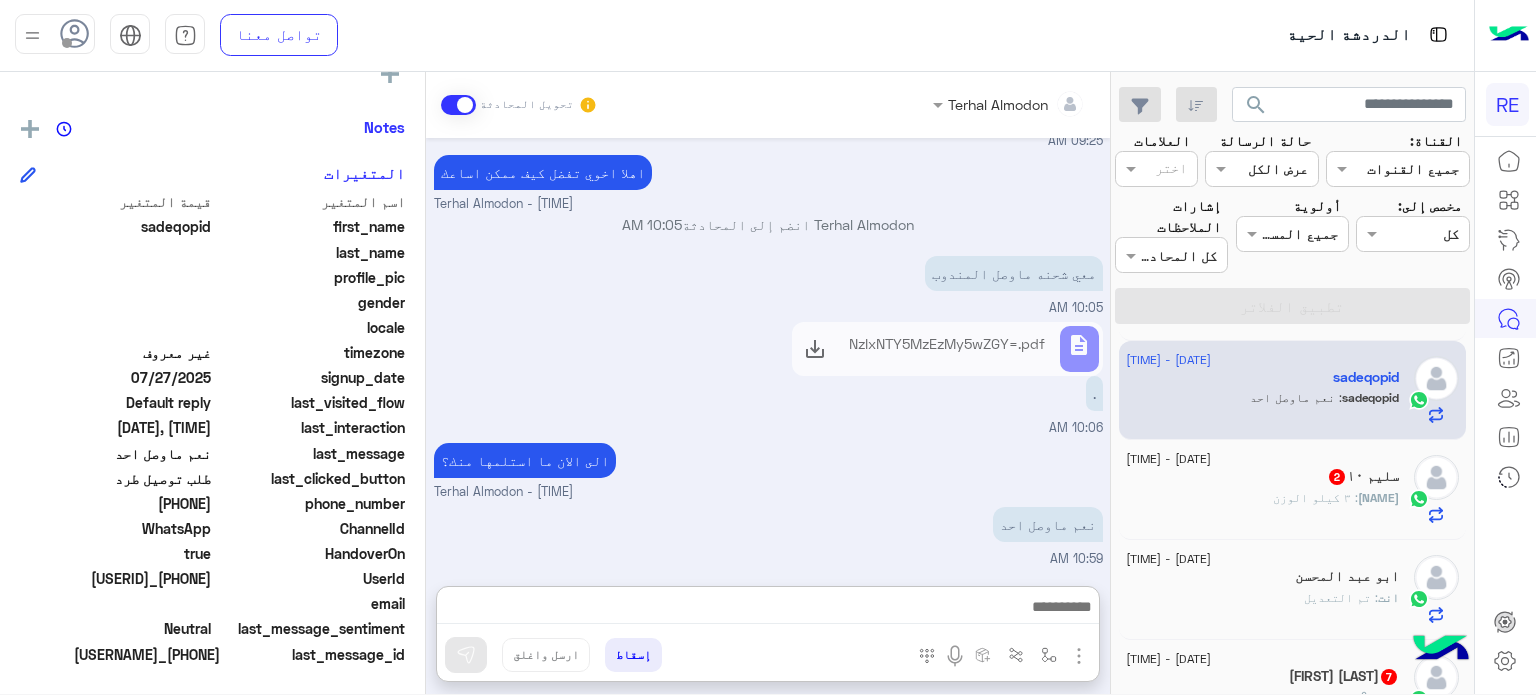 click on "الى الان ما استلمها منك؟ Terhal Almodon - [TIME]" at bounding box center (768, 470) 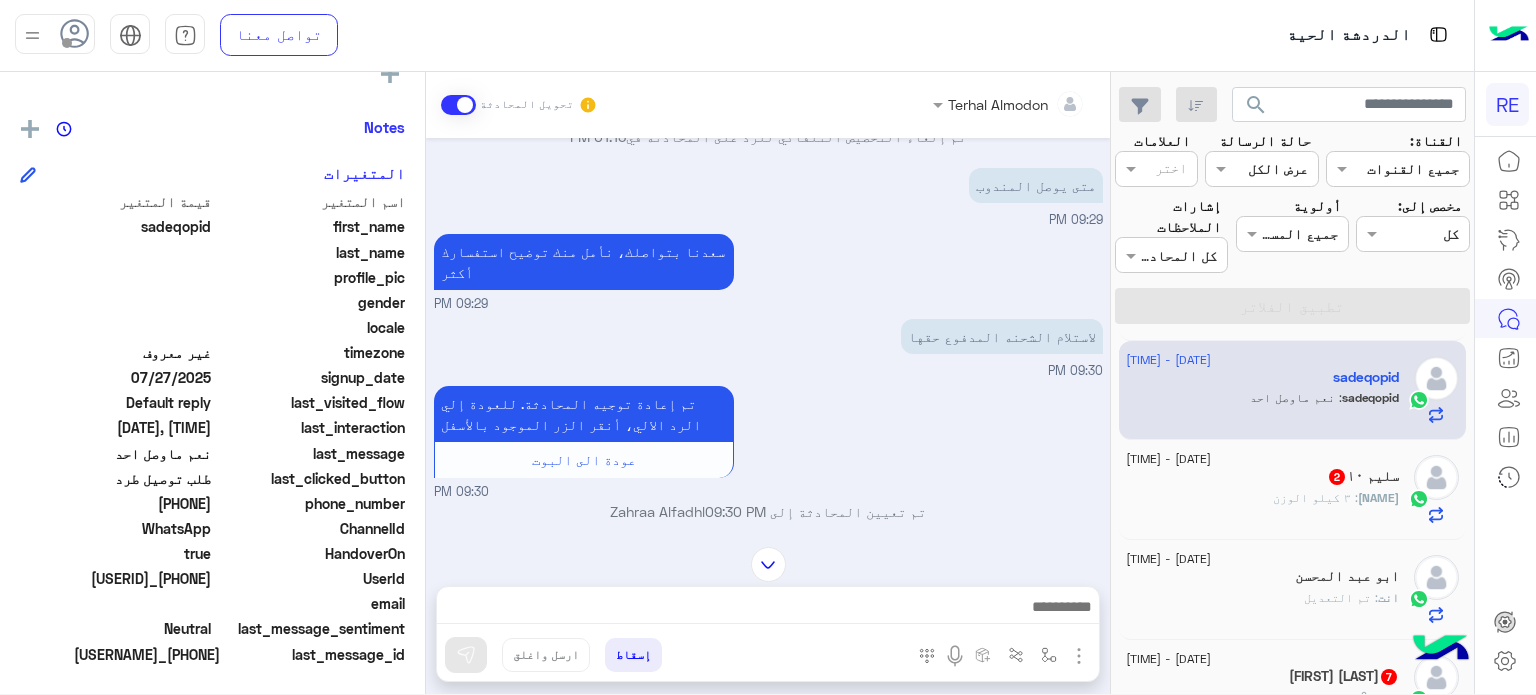 scroll, scrollTop: 2100, scrollLeft: 0, axis: vertical 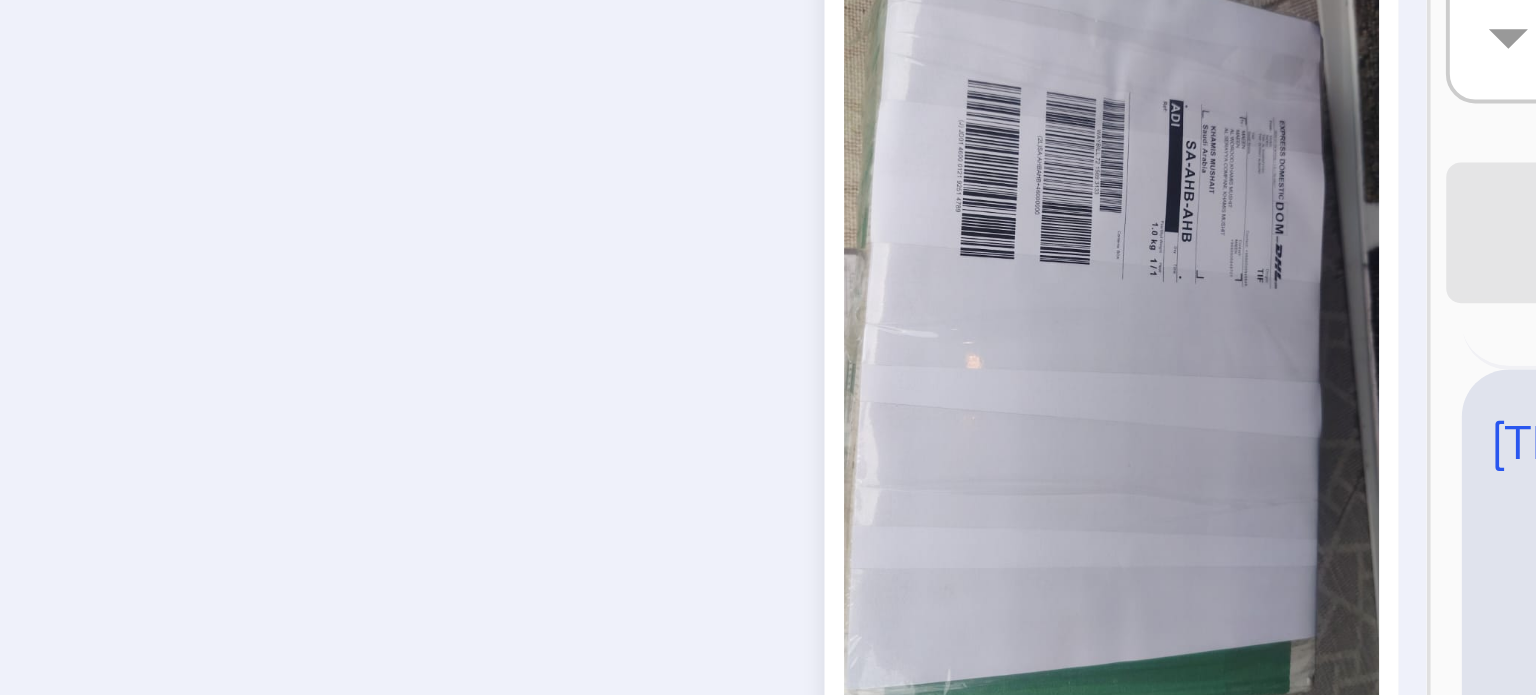 click 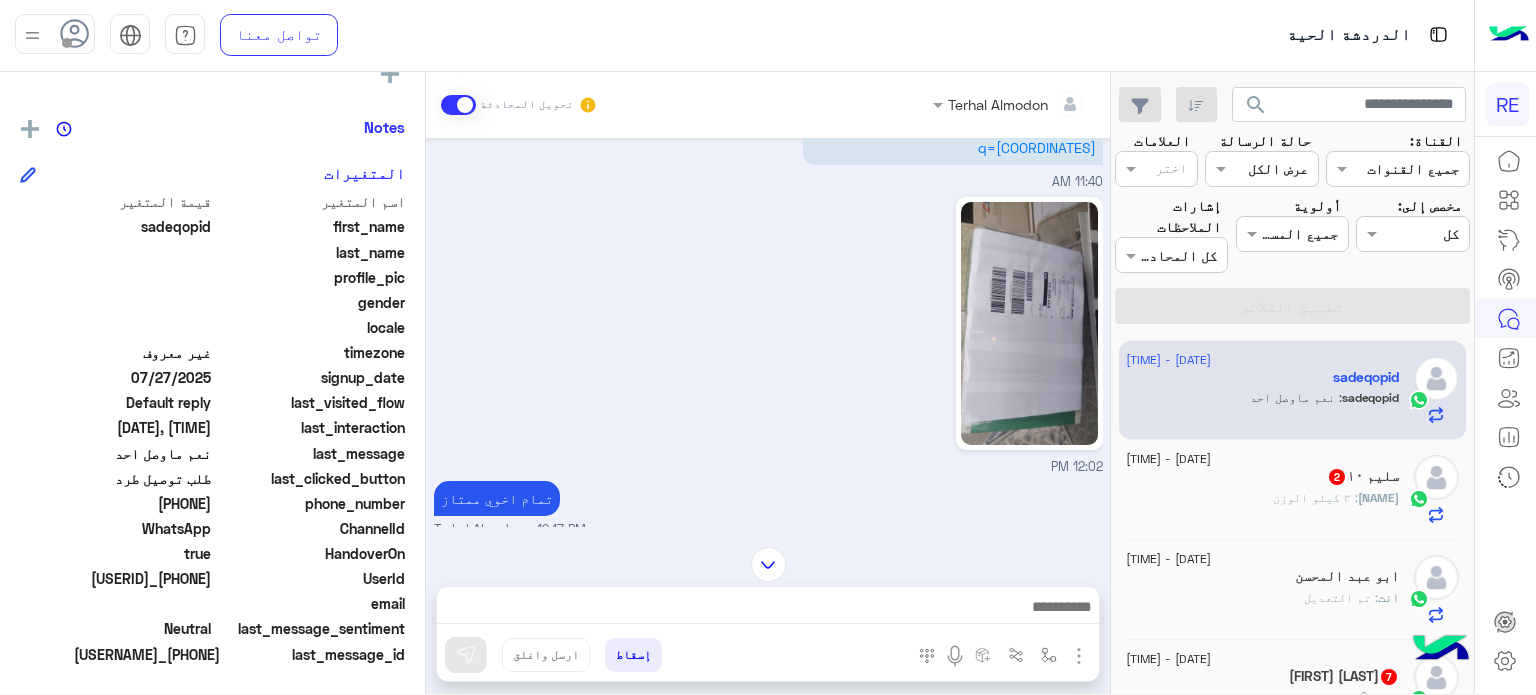 scroll, scrollTop: 2100, scrollLeft: 0, axis: vertical 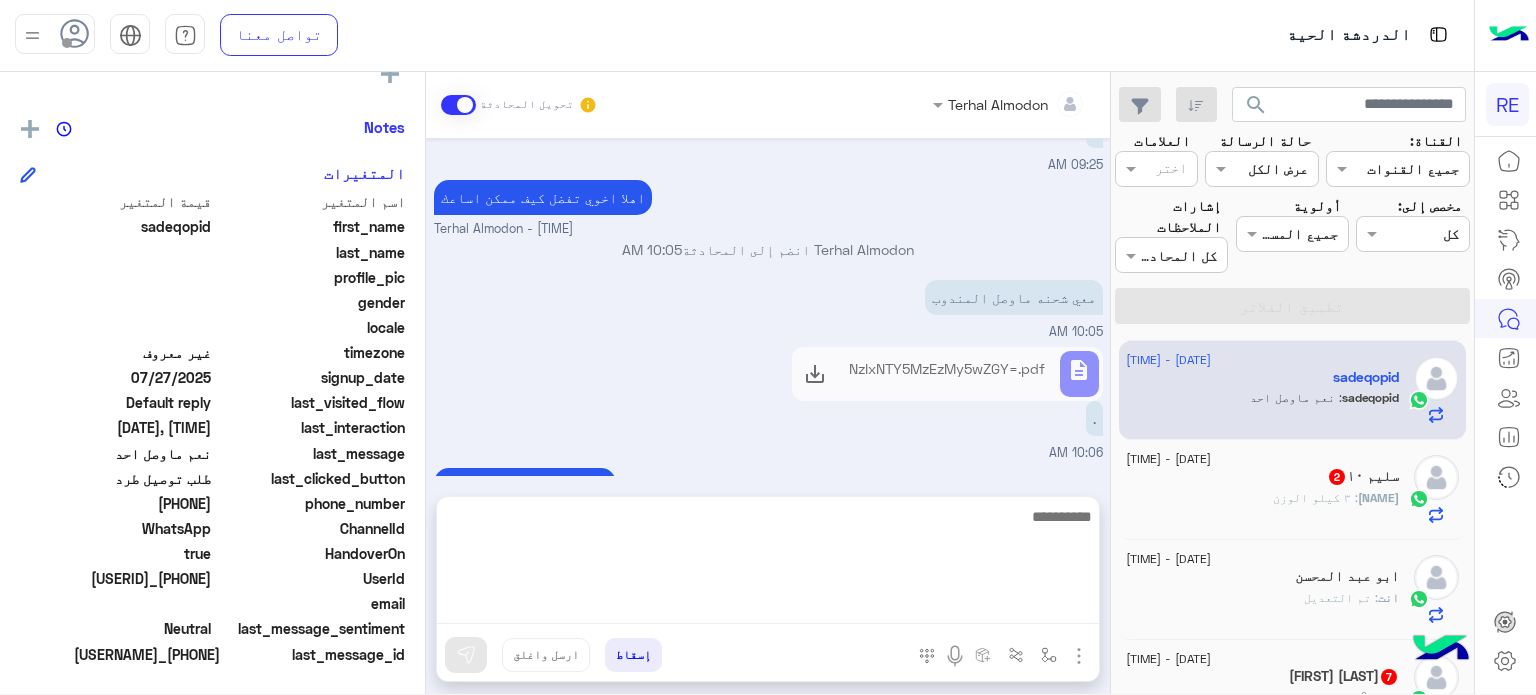 click at bounding box center (768, 564) 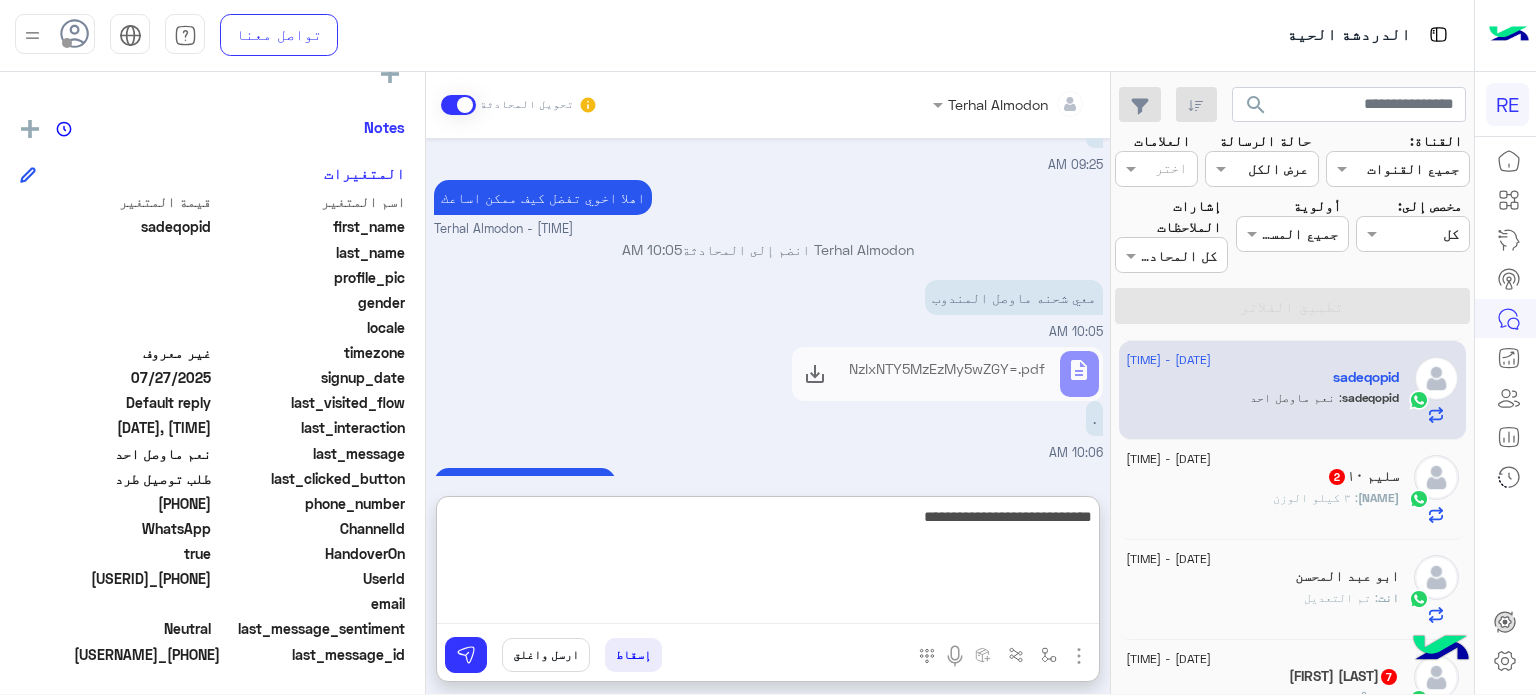 type on "**********" 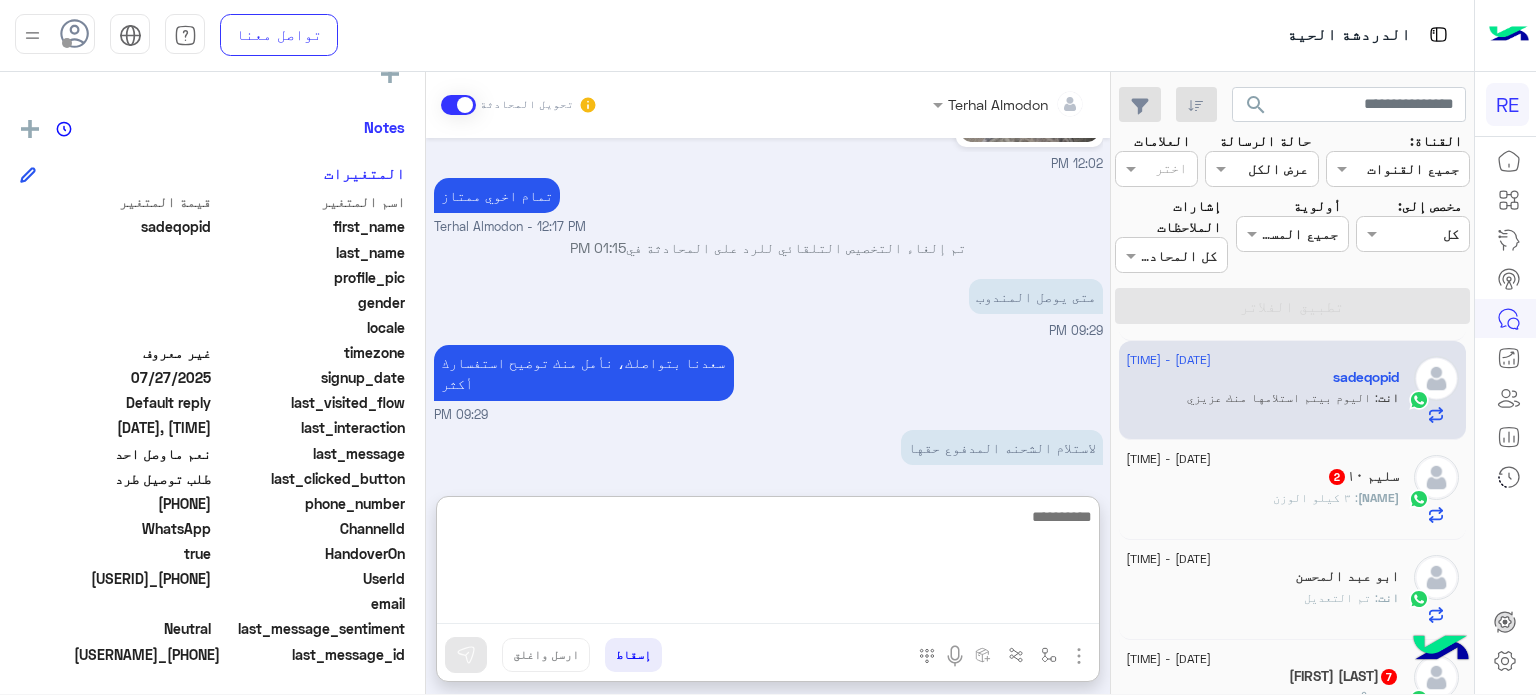 scroll, scrollTop: 2254, scrollLeft: 0, axis: vertical 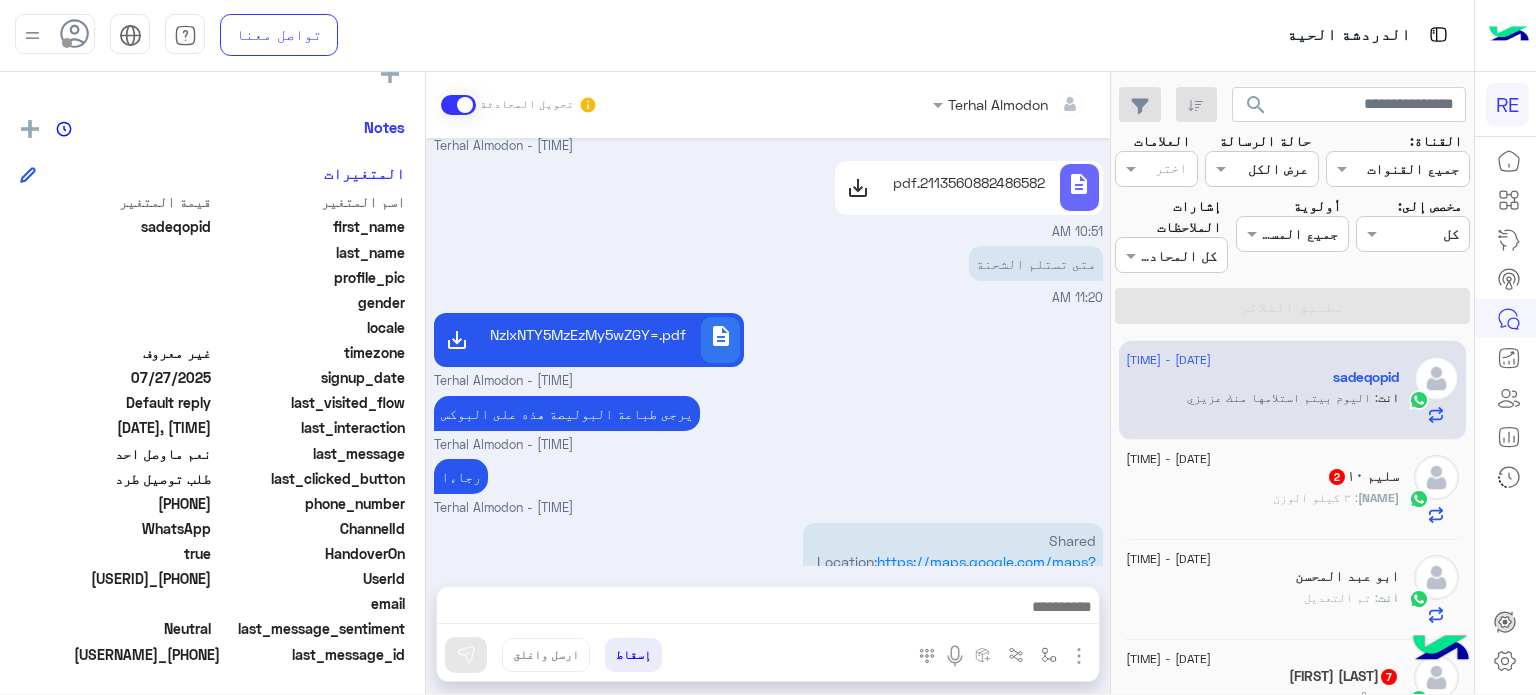 click on "[NAME] [NUMBER]  2" 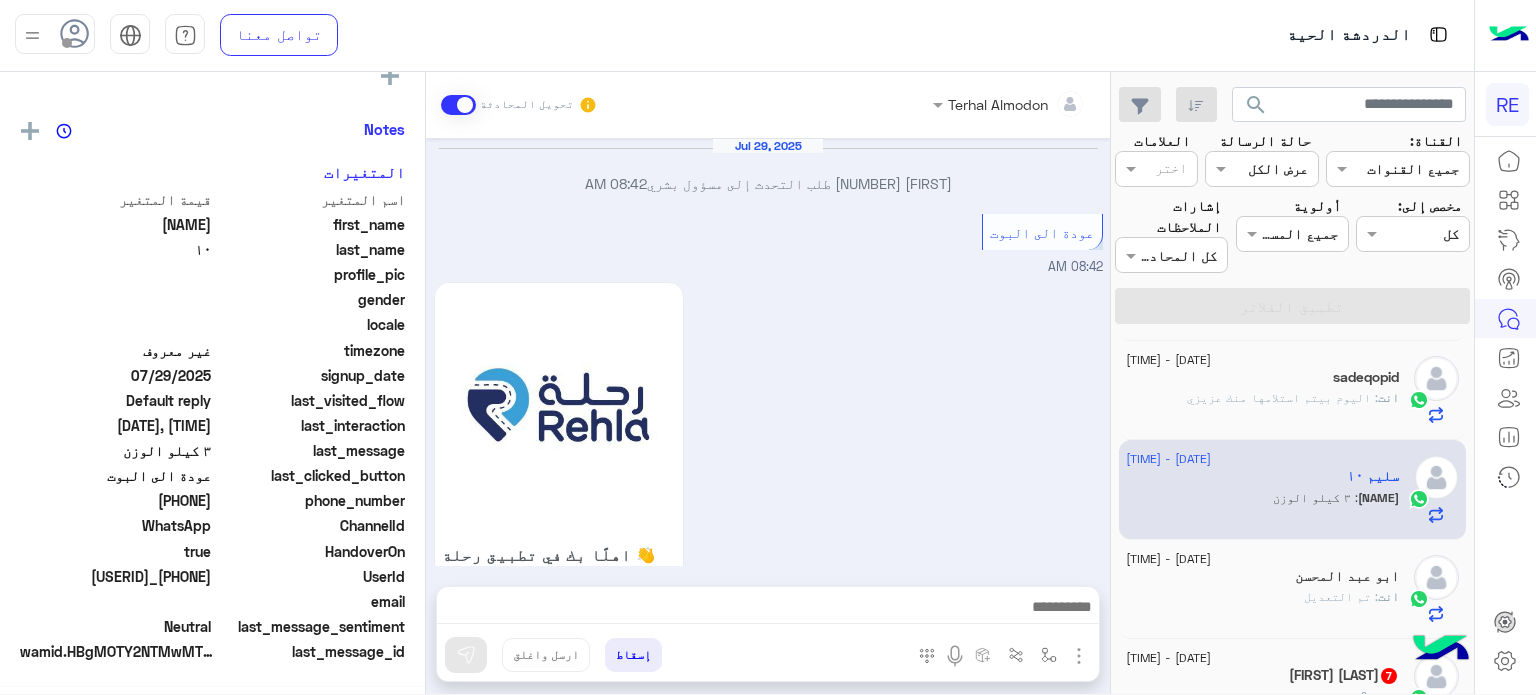 scroll, scrollTop: 376, scrollLeft: 0, axis: vertical 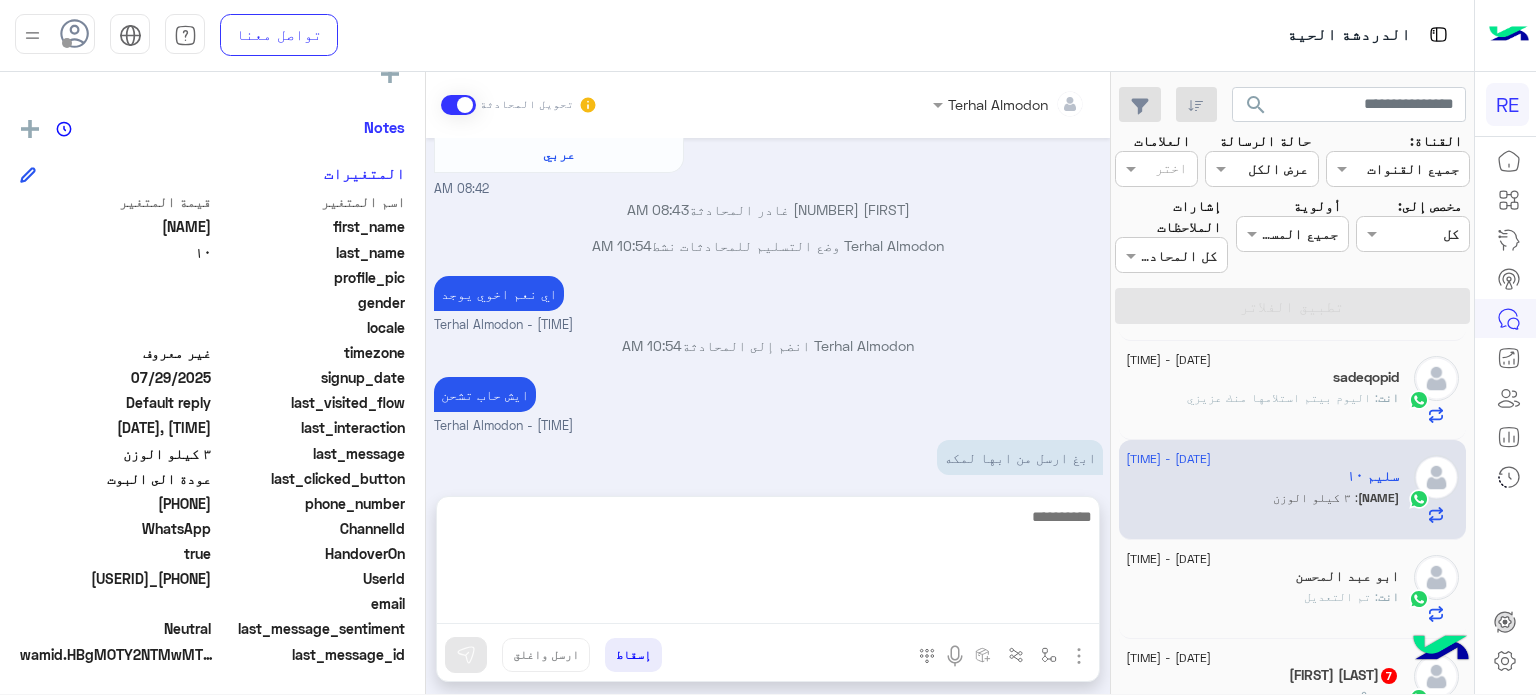 click at bounding box center [768, 564] 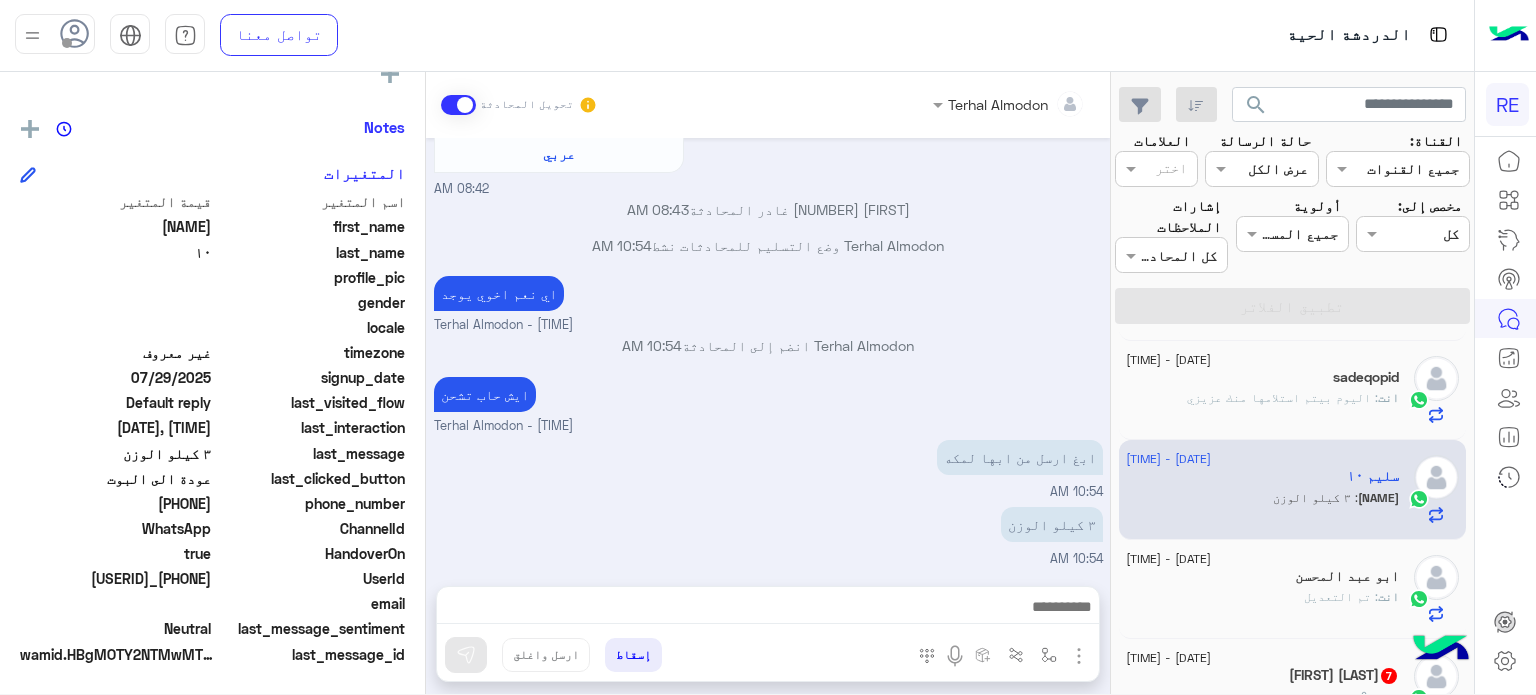 click on "ايش حاب تشحن Terhal Almodon - [TIME]" at bounding box center [768, 404] 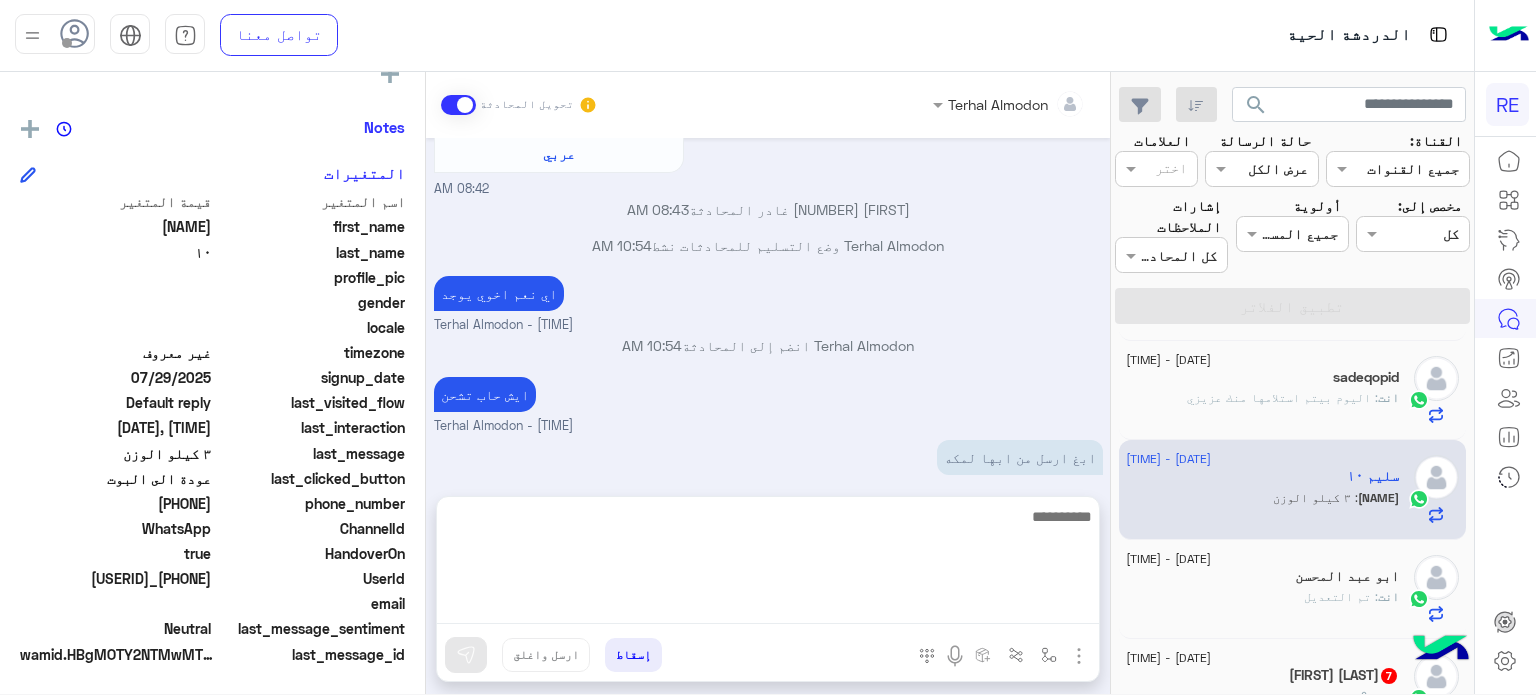 click at bounding box center (768, 564) 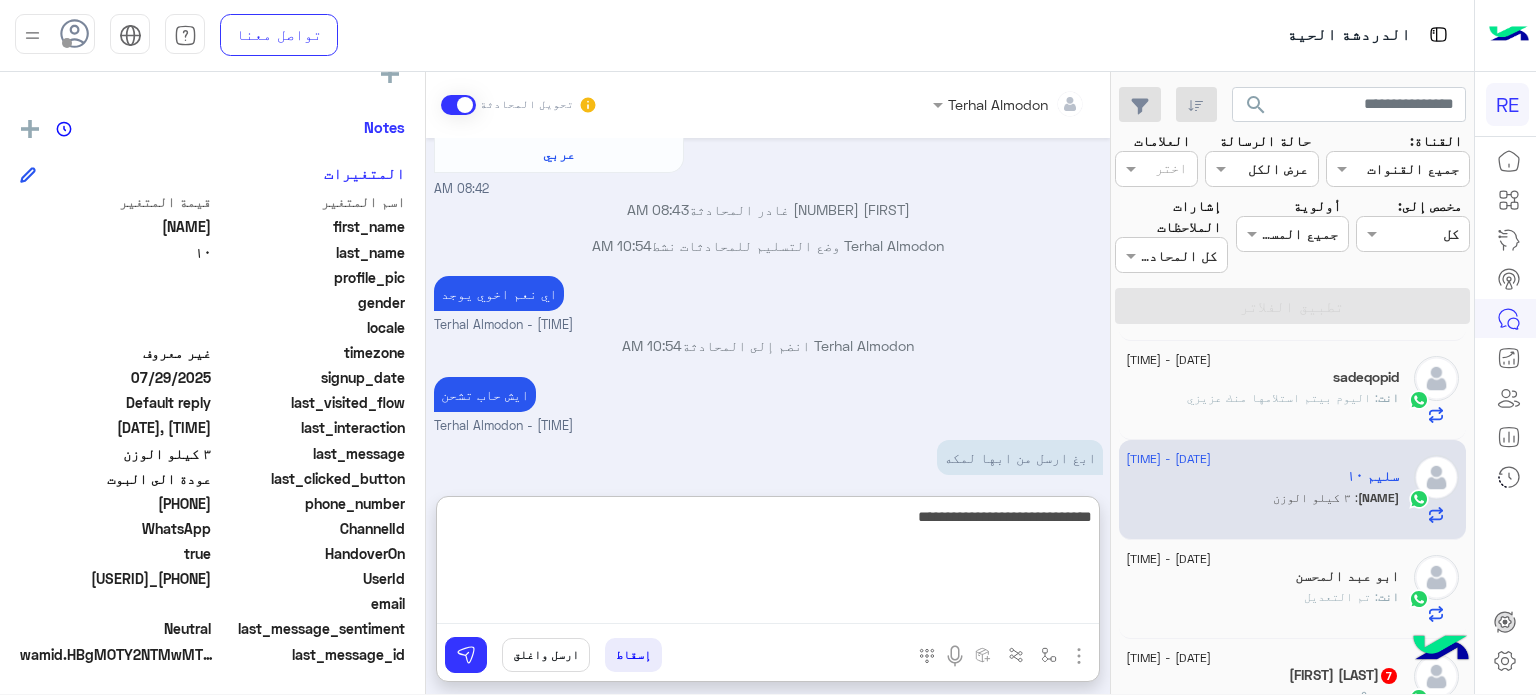 type on "**********" 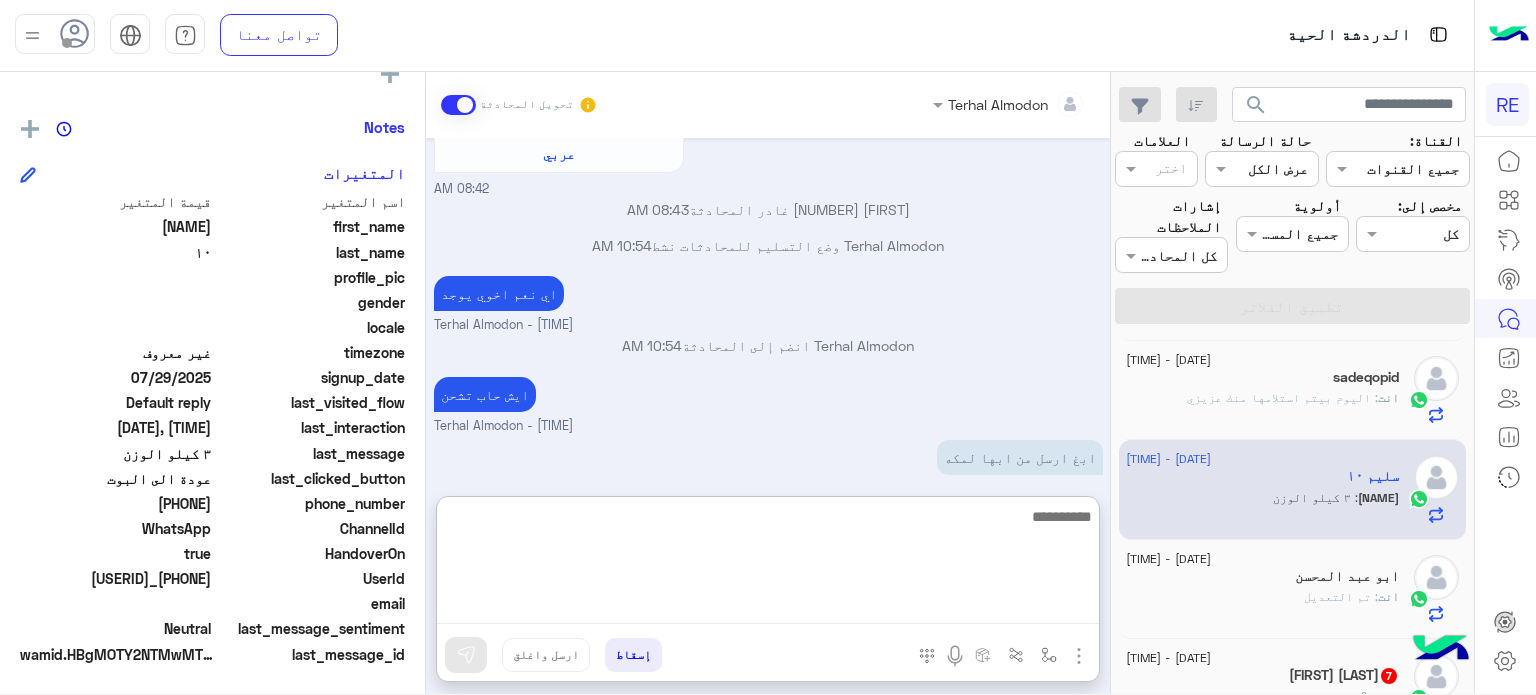 scroll, scrollTop: 724, scrollLeft: 0, axis: vertical 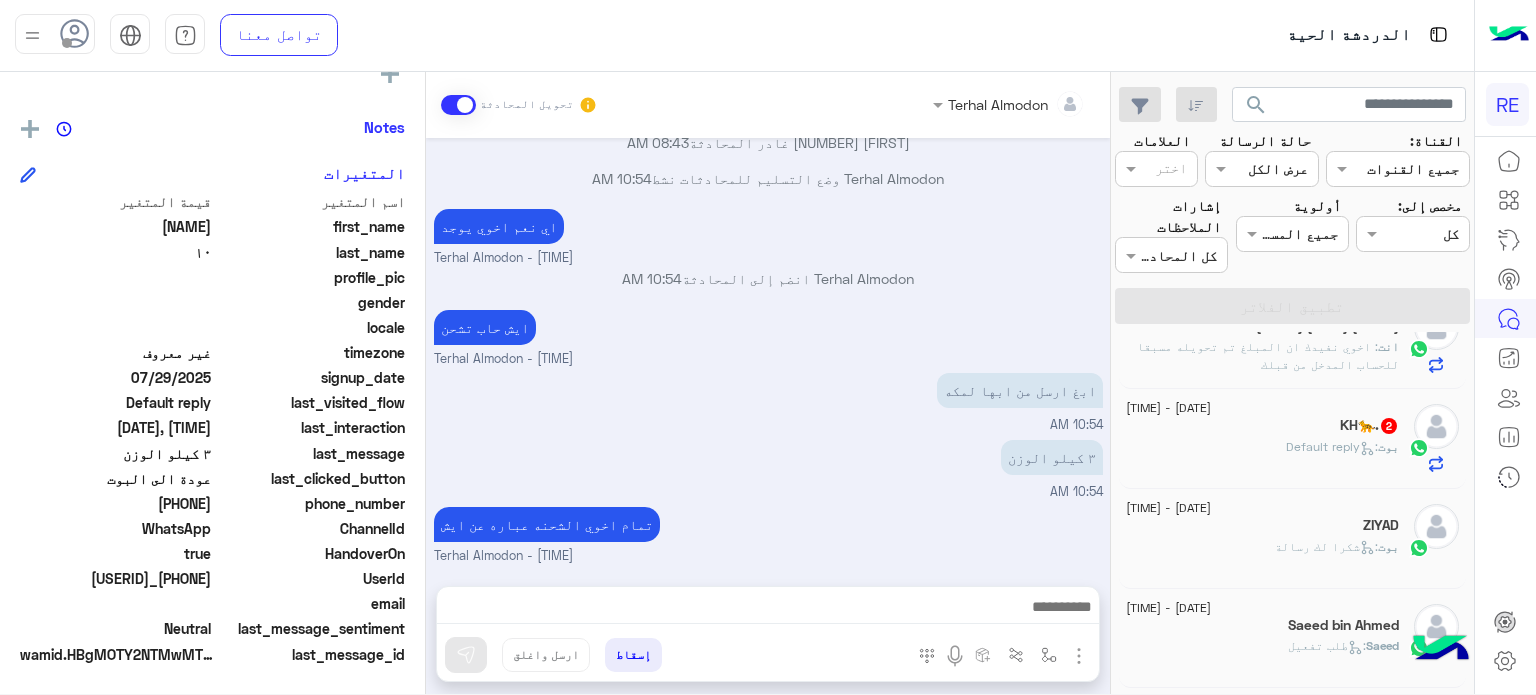 click on "[DATE] - [TIME]" 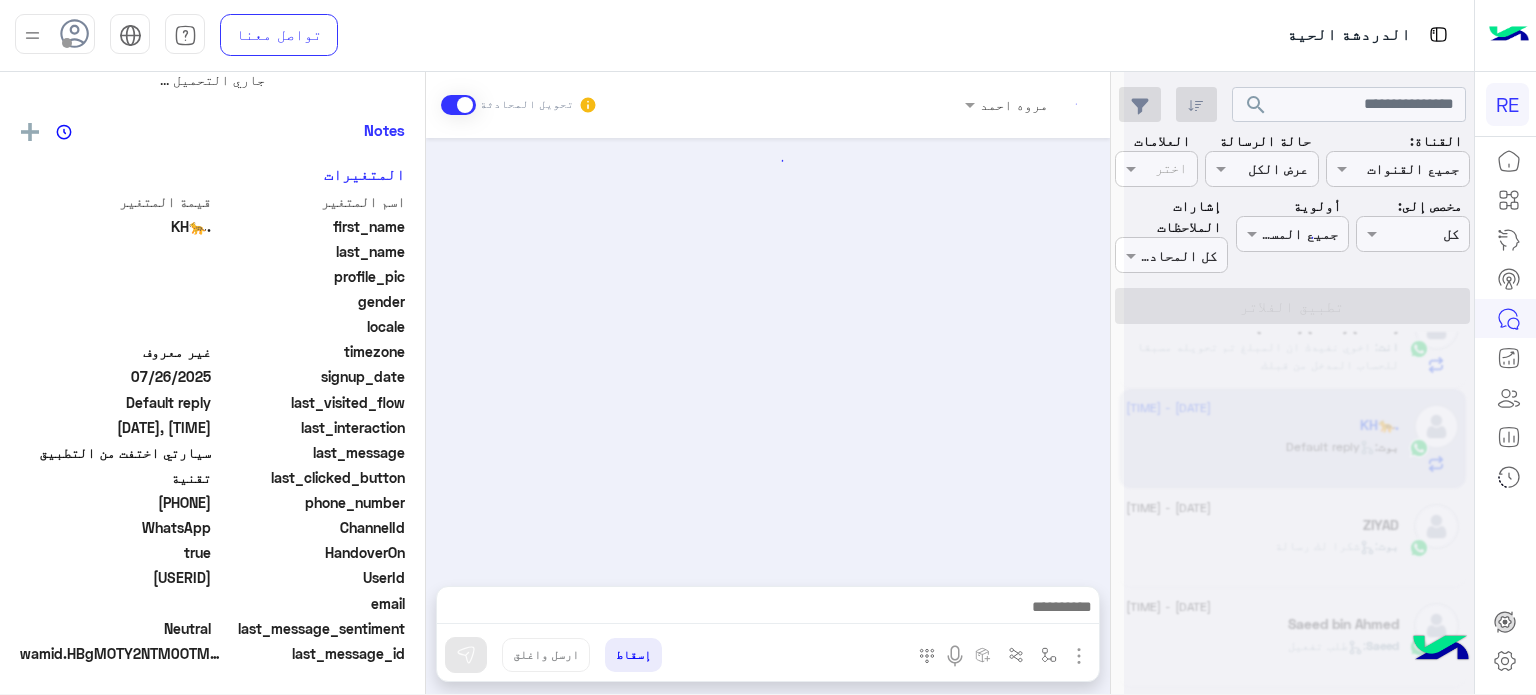 scroll, scrollTop: 376, scrollLeft: 0, axis: vertical 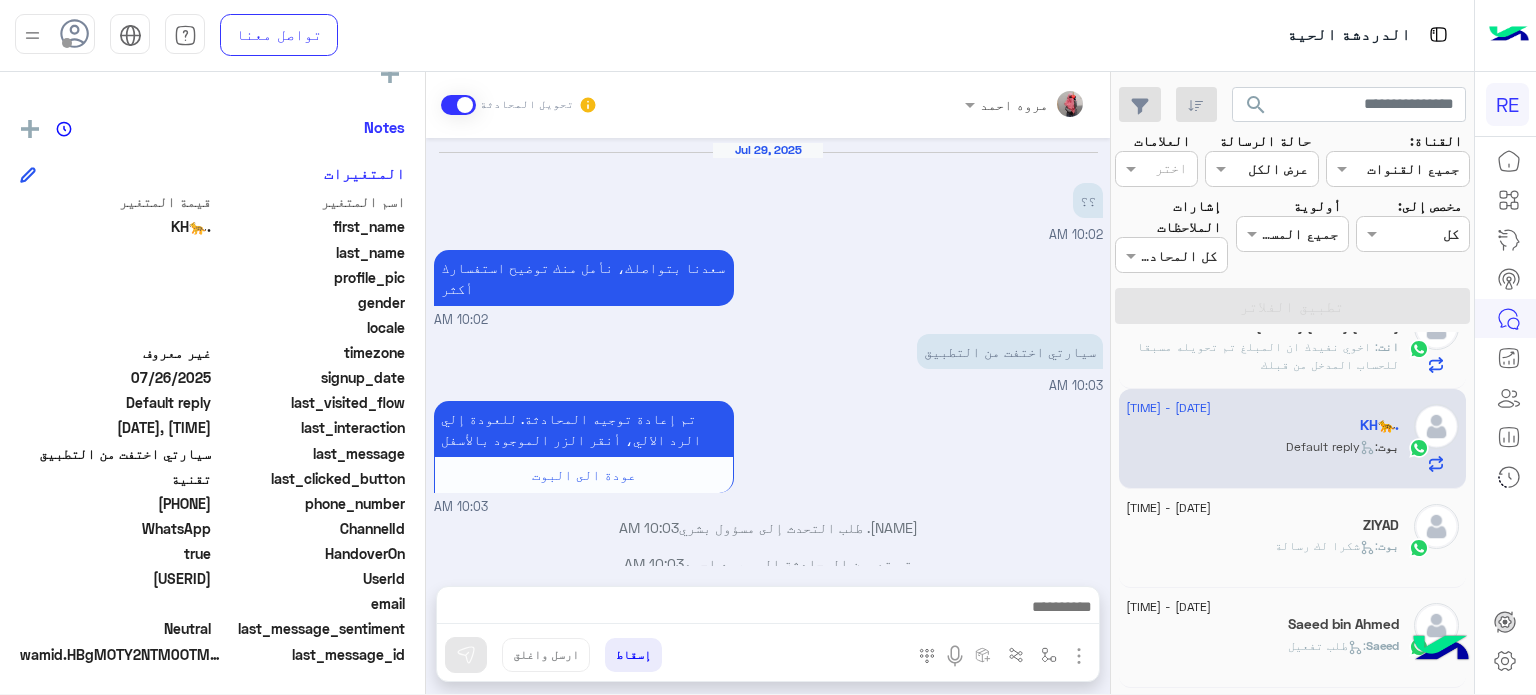 drag, startPoint x: 212, startPoint y: 578, endPoint x: 137, endPoint y: 571, distance: 75.32596 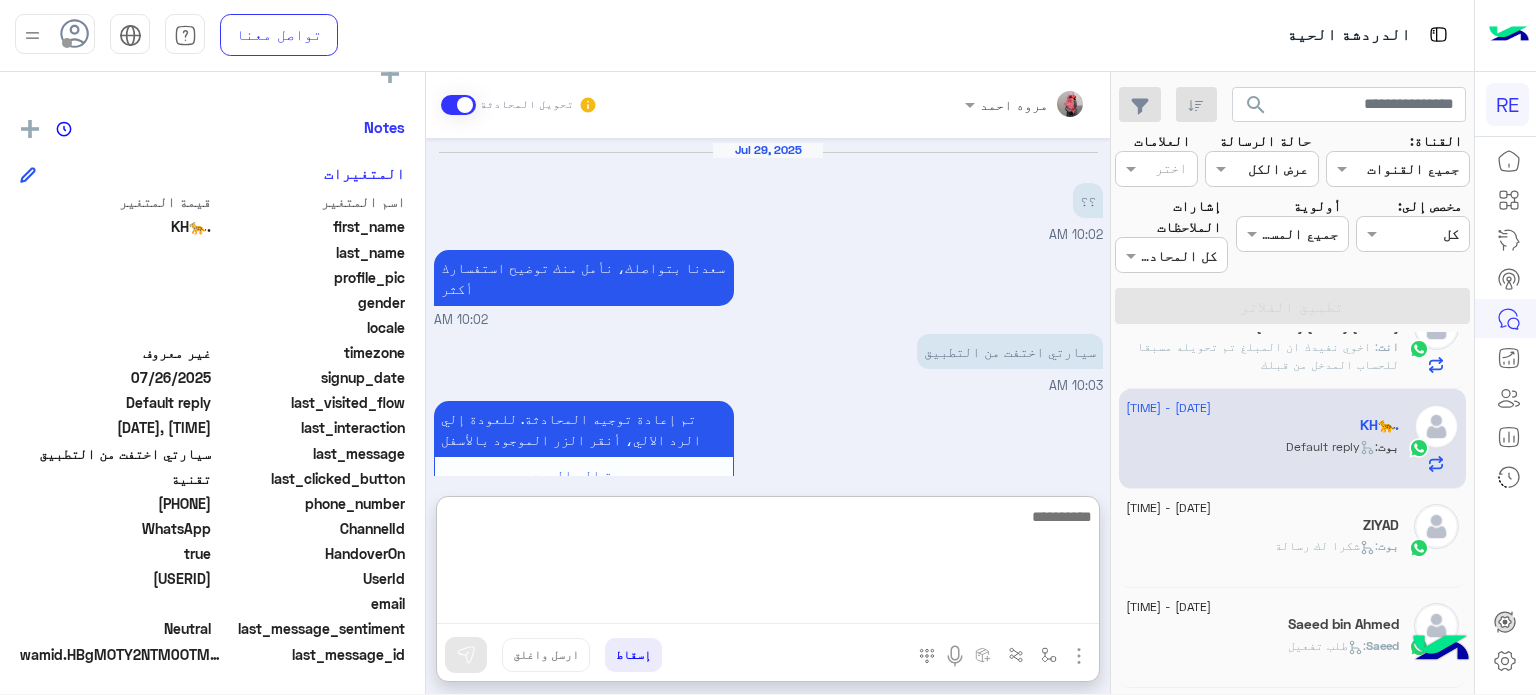 click at bounding box center (768, 564) 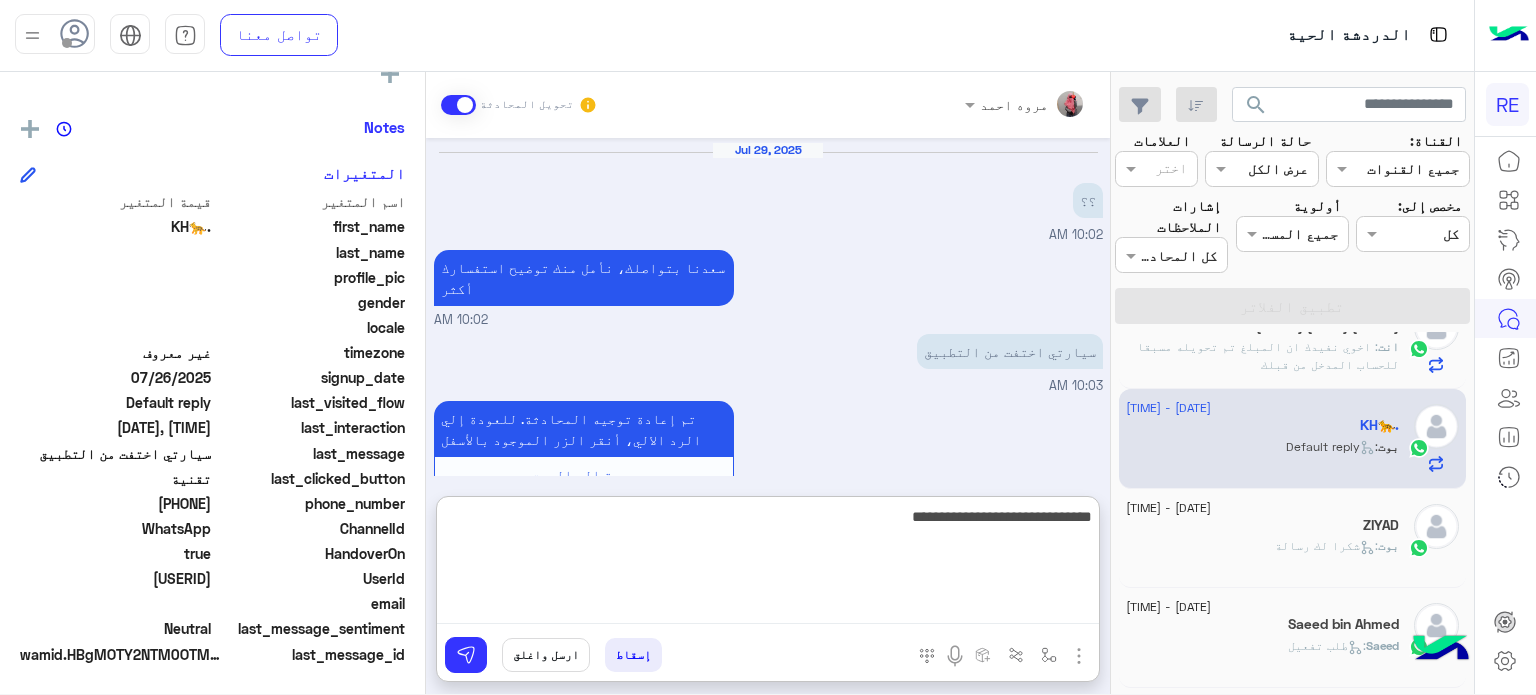 type on "**********" 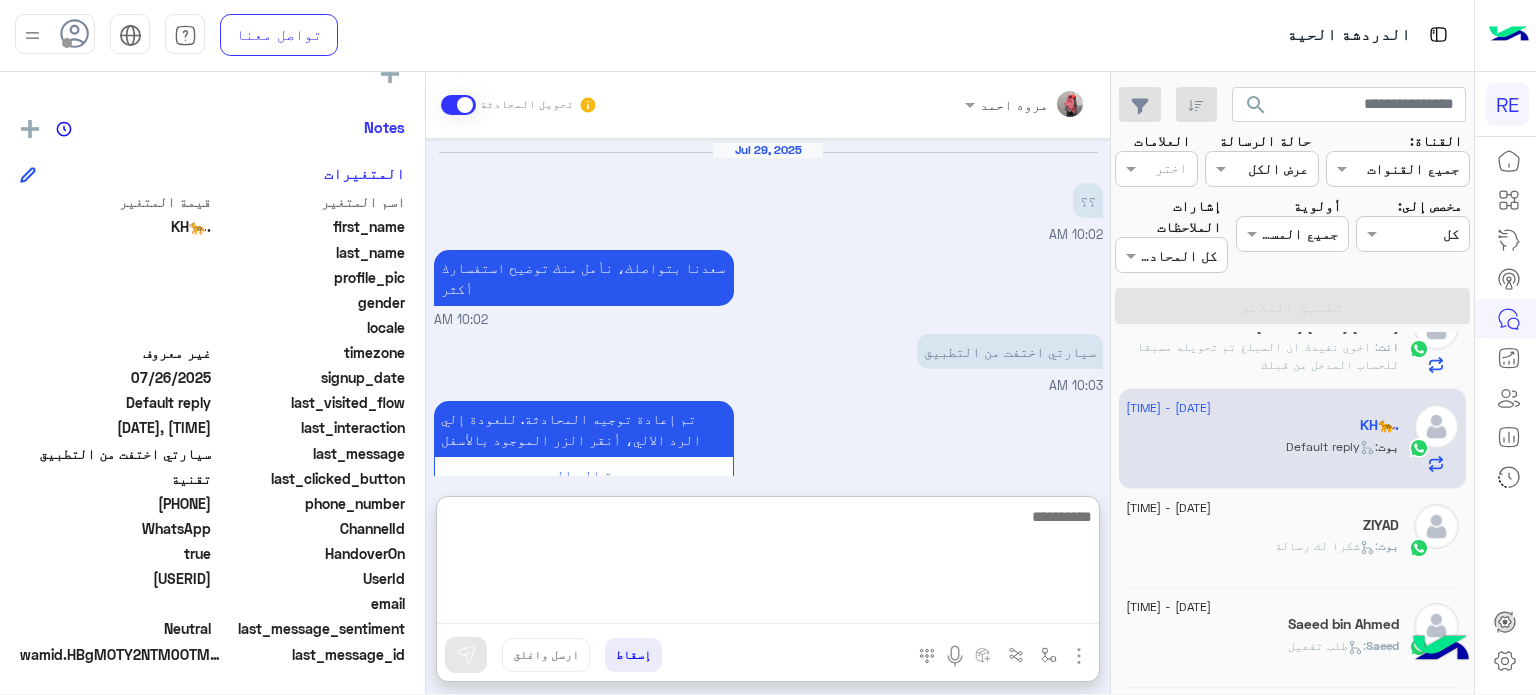 scroll, scrollTop: 465, scrollLeft: 0, axis: vertical 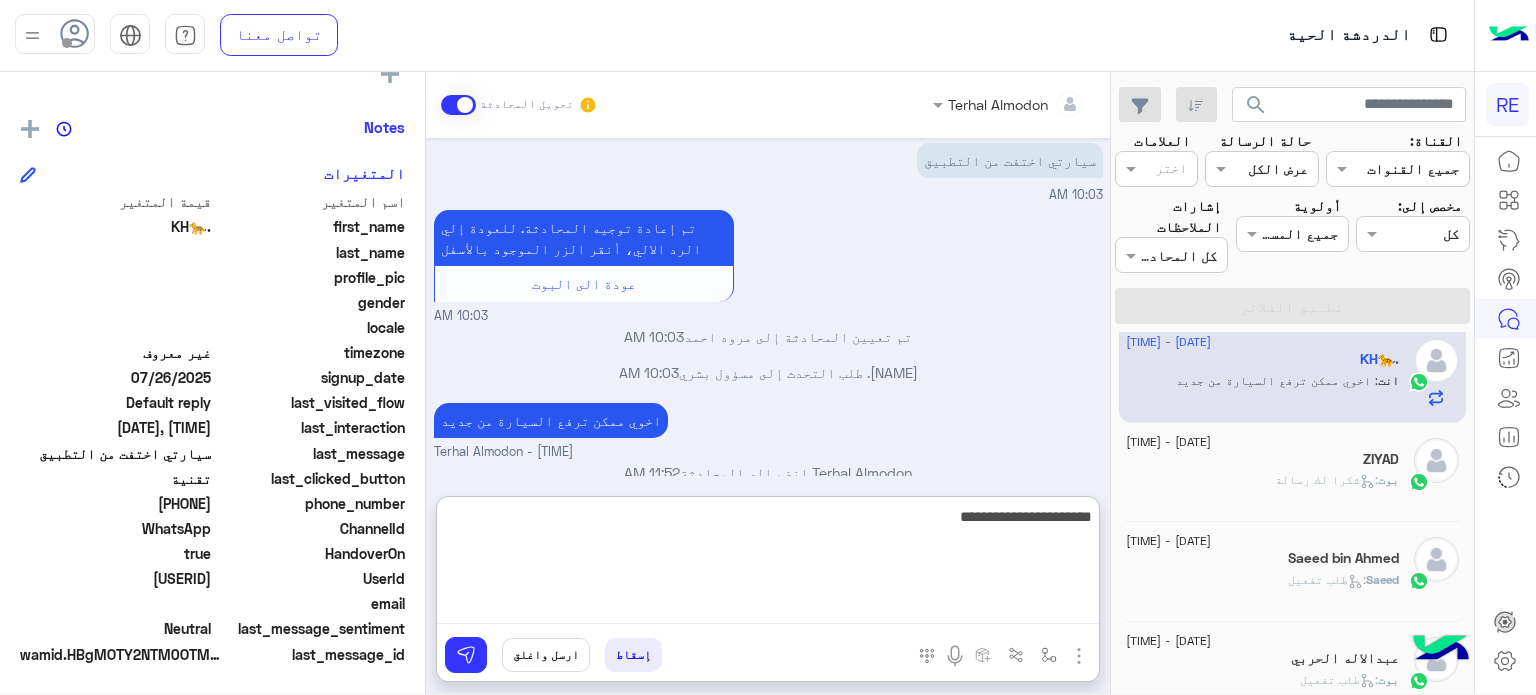 type on "**********" 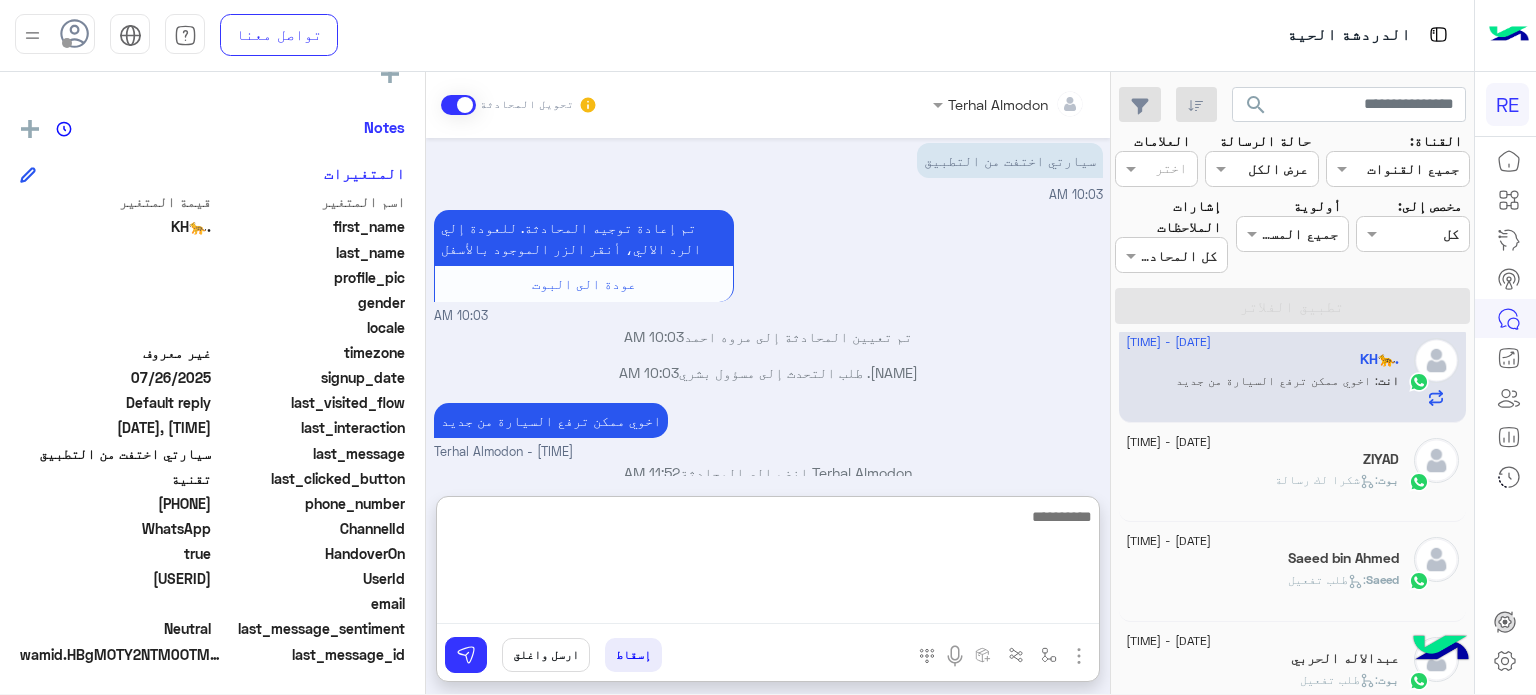 scroll, scrollTop: 565, scrollLeft: 0, axis: vertical 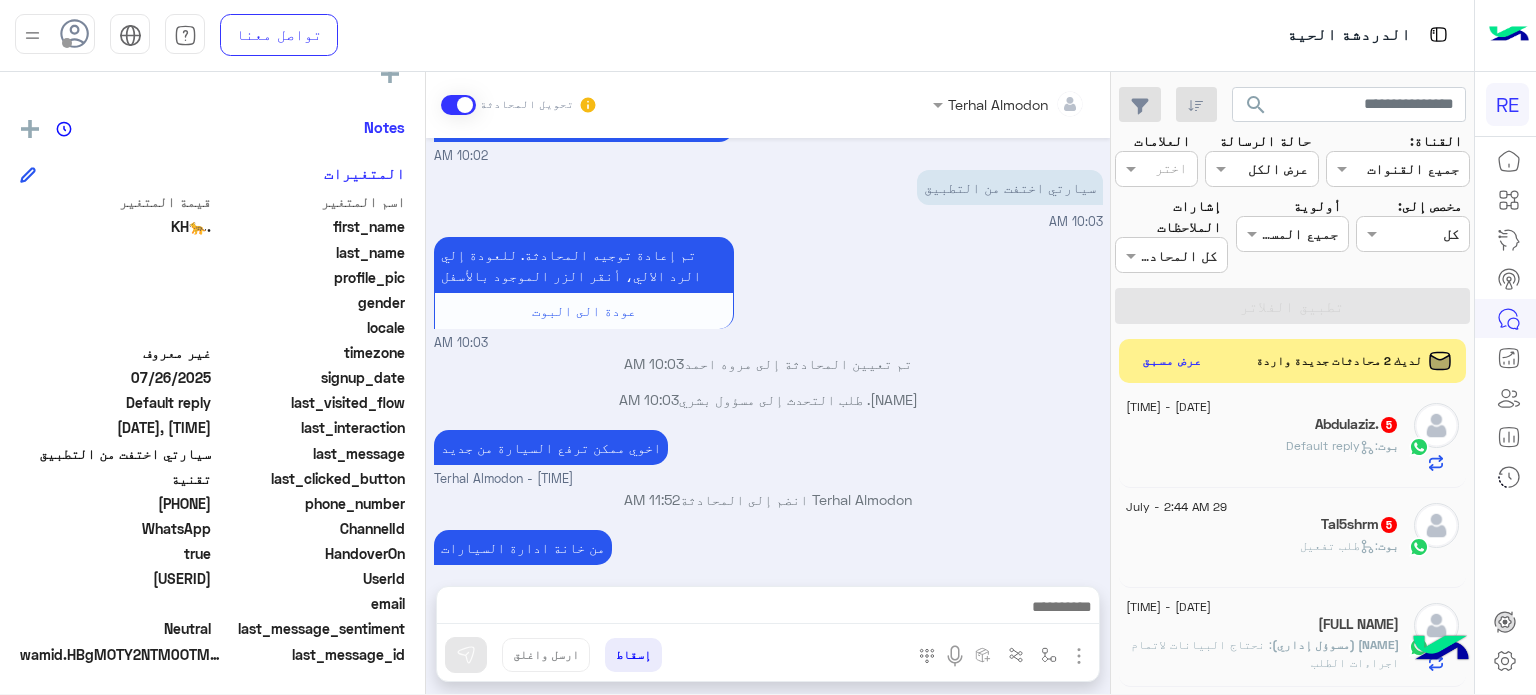 click on ":   طلب تفعيل" 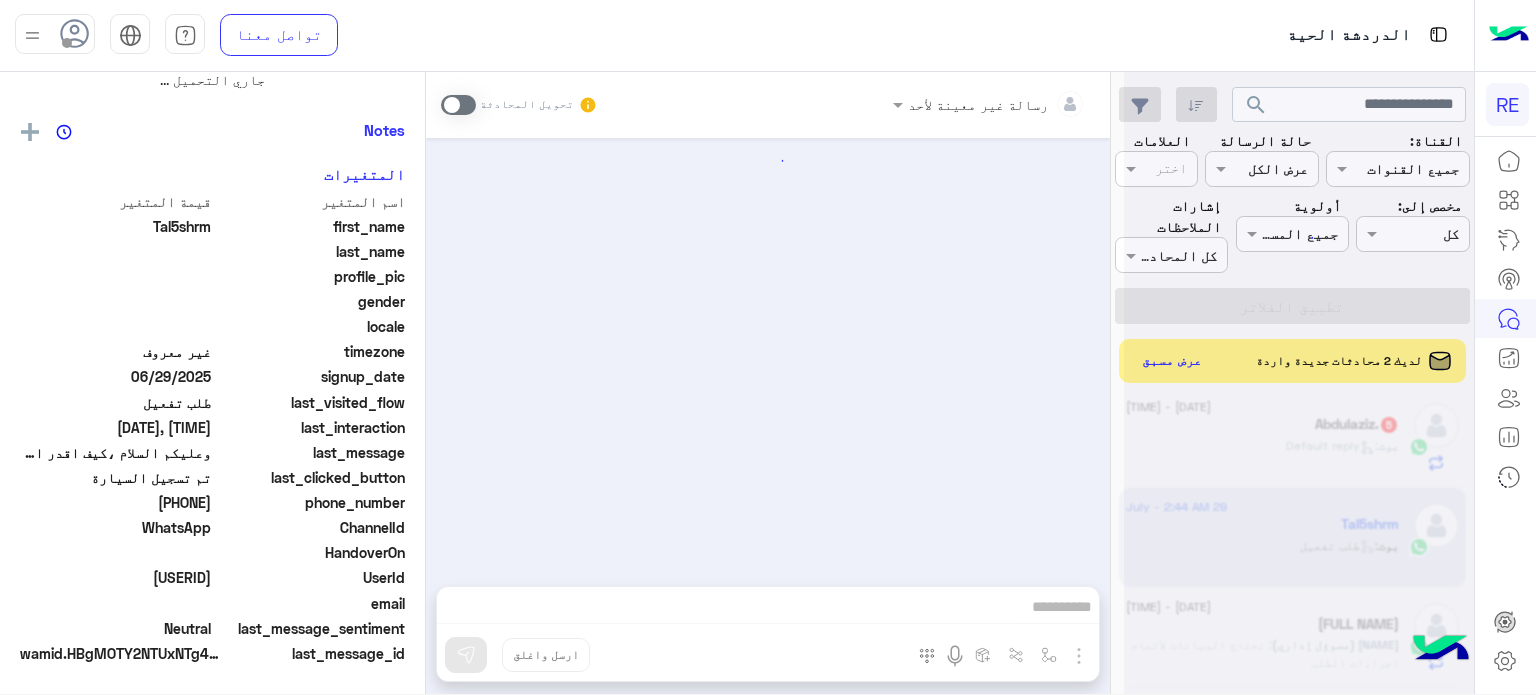 scroll, scrollTop: 376, scrollLeft: 0, axis: vertical 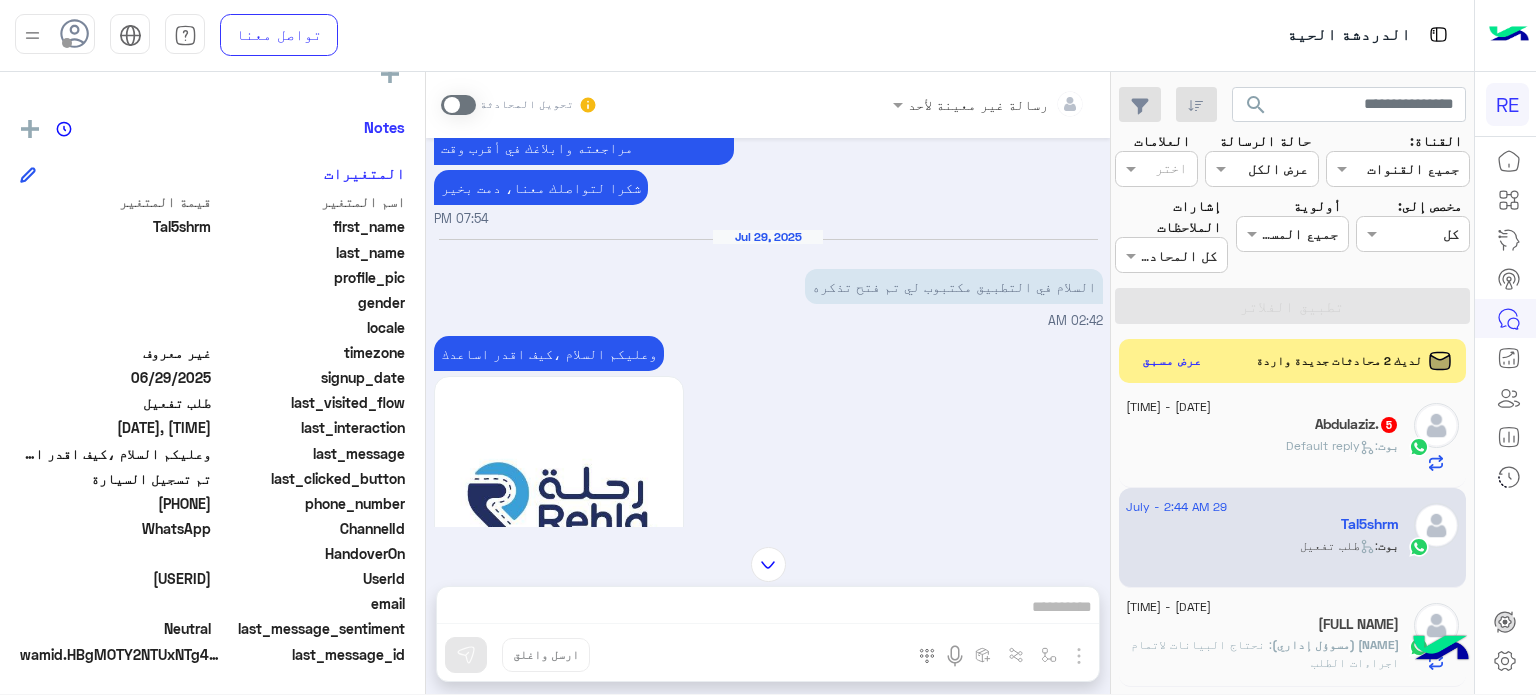 click on "بوت :   Default reply" 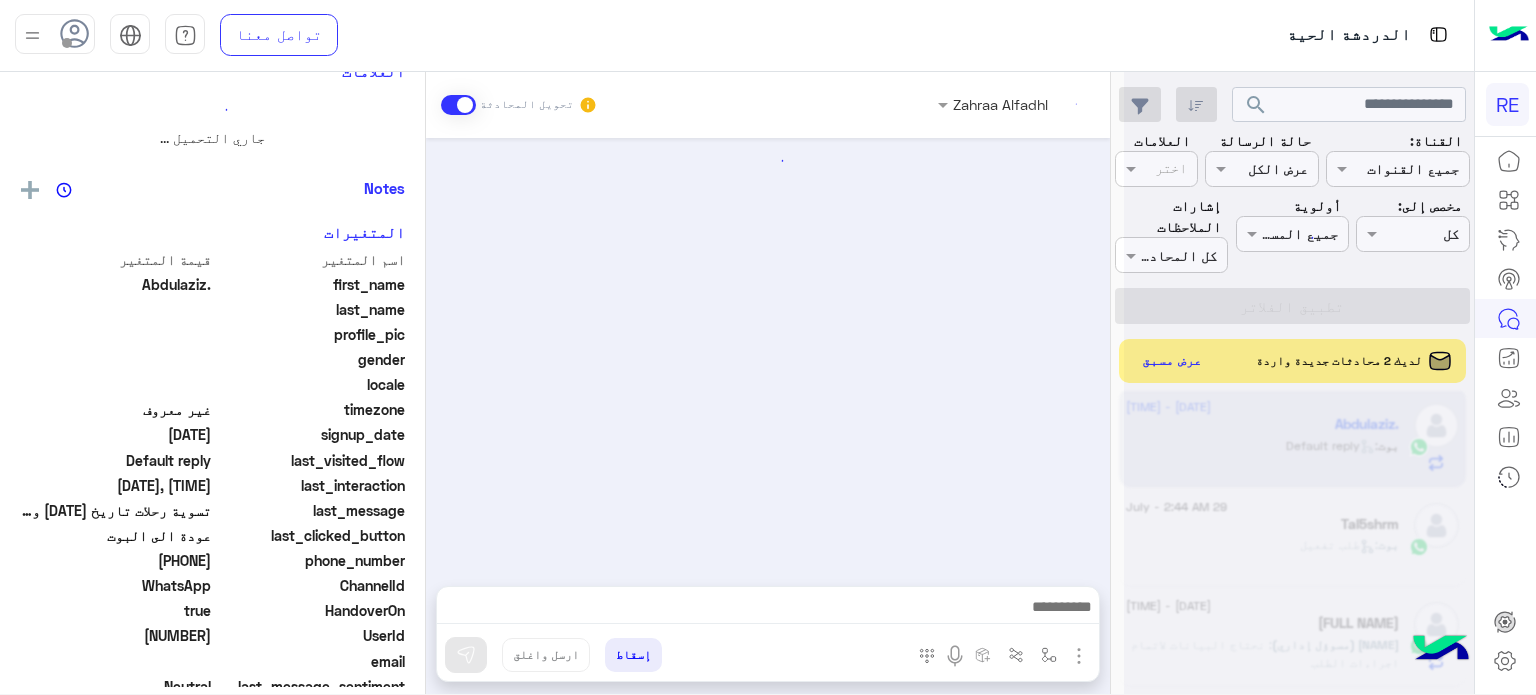 scroll, scrollTop: 0, scrollLeft: 0, axis: both 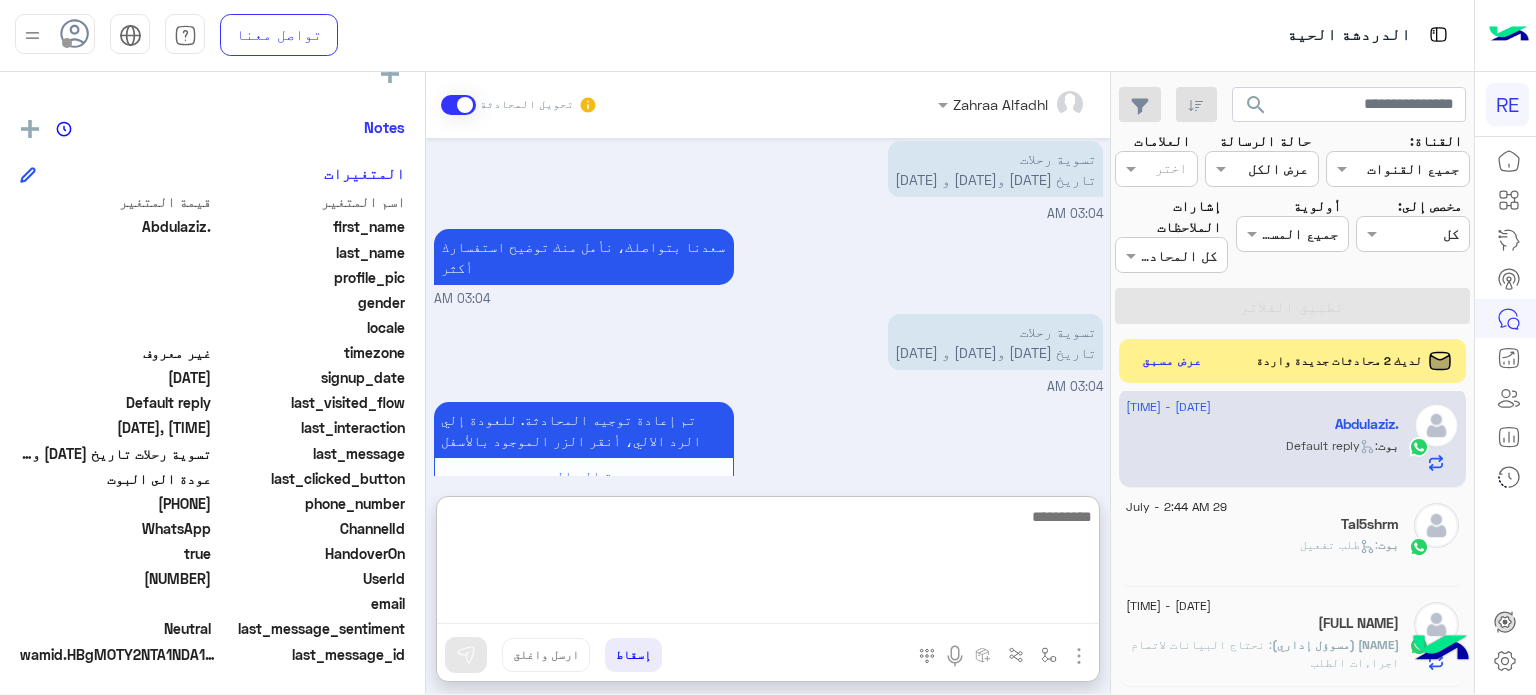 click at bounding box center (768, 564) 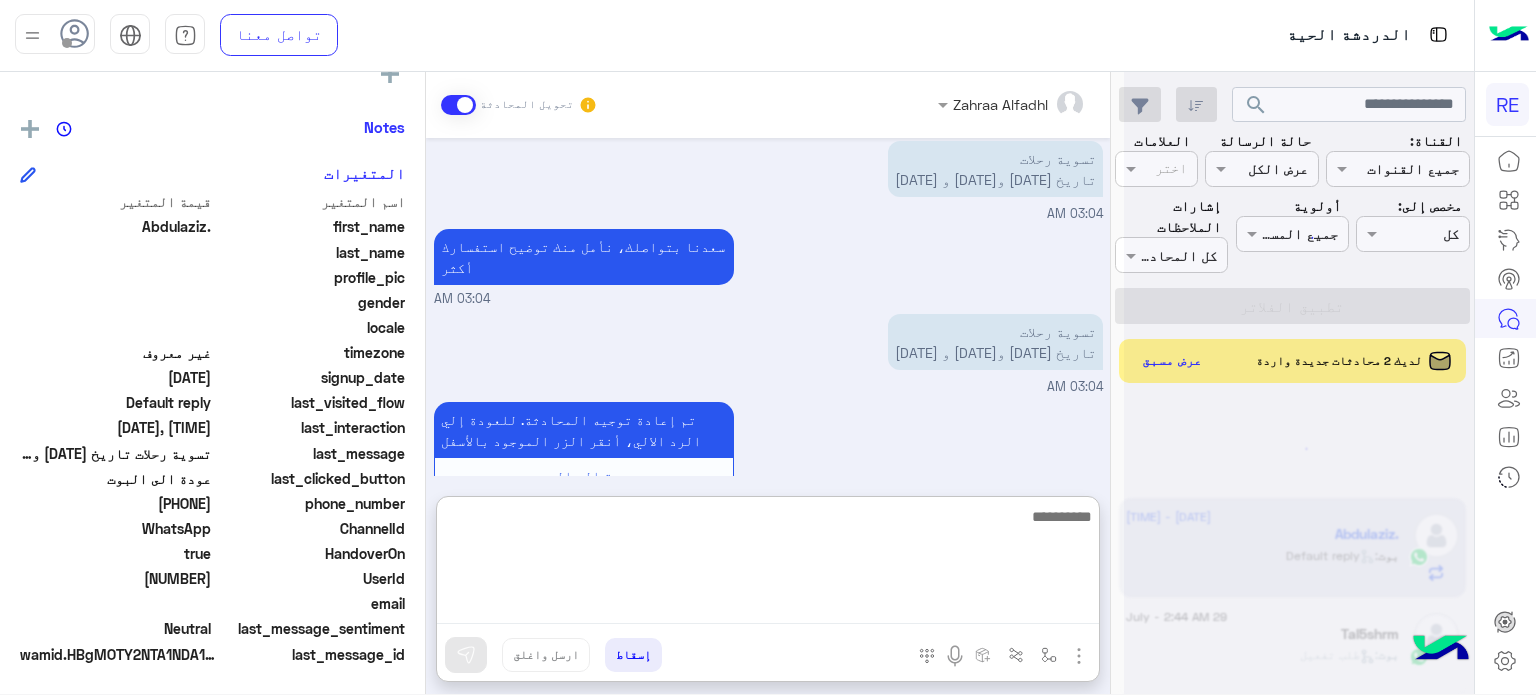 scroll, scrollTop: 10, scrollLeft: 0, axis: vertical 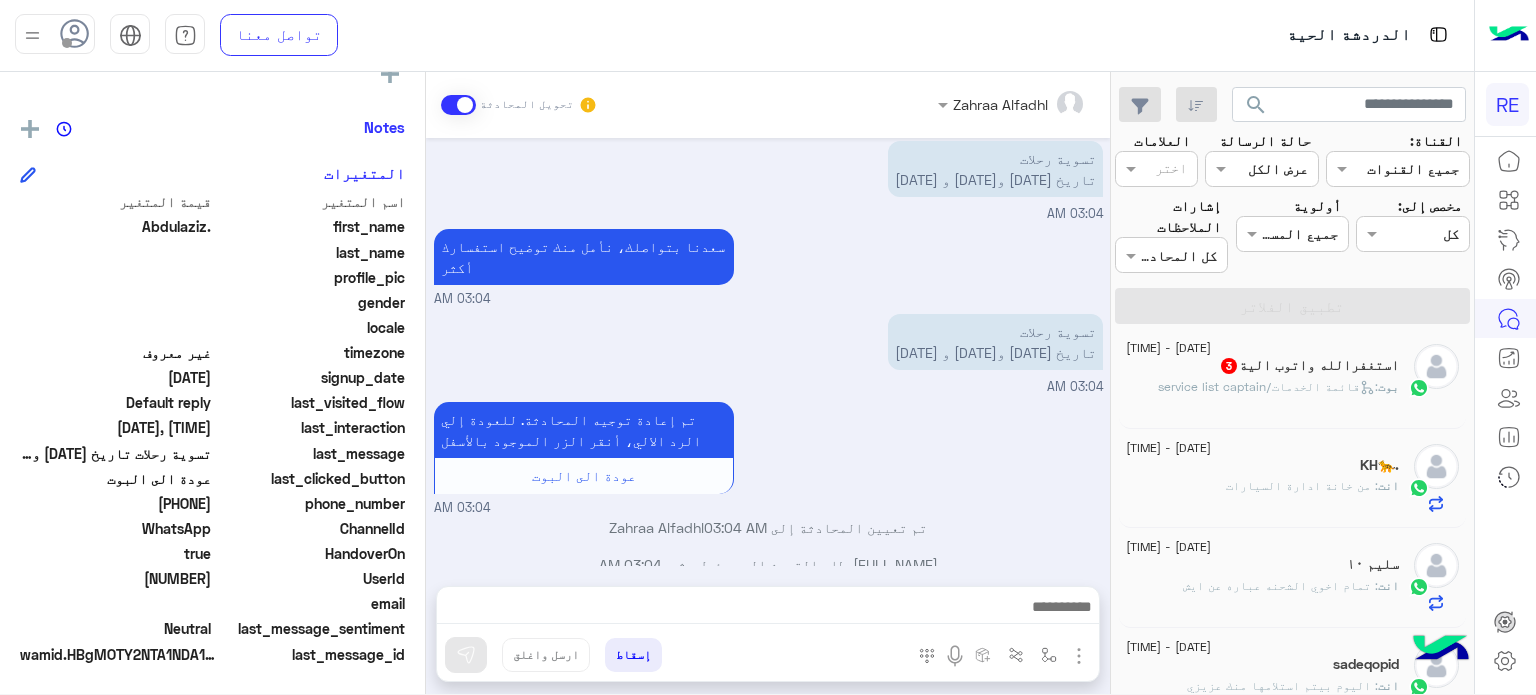 click on "بوت :   قائمة الخدمات/service list captain" 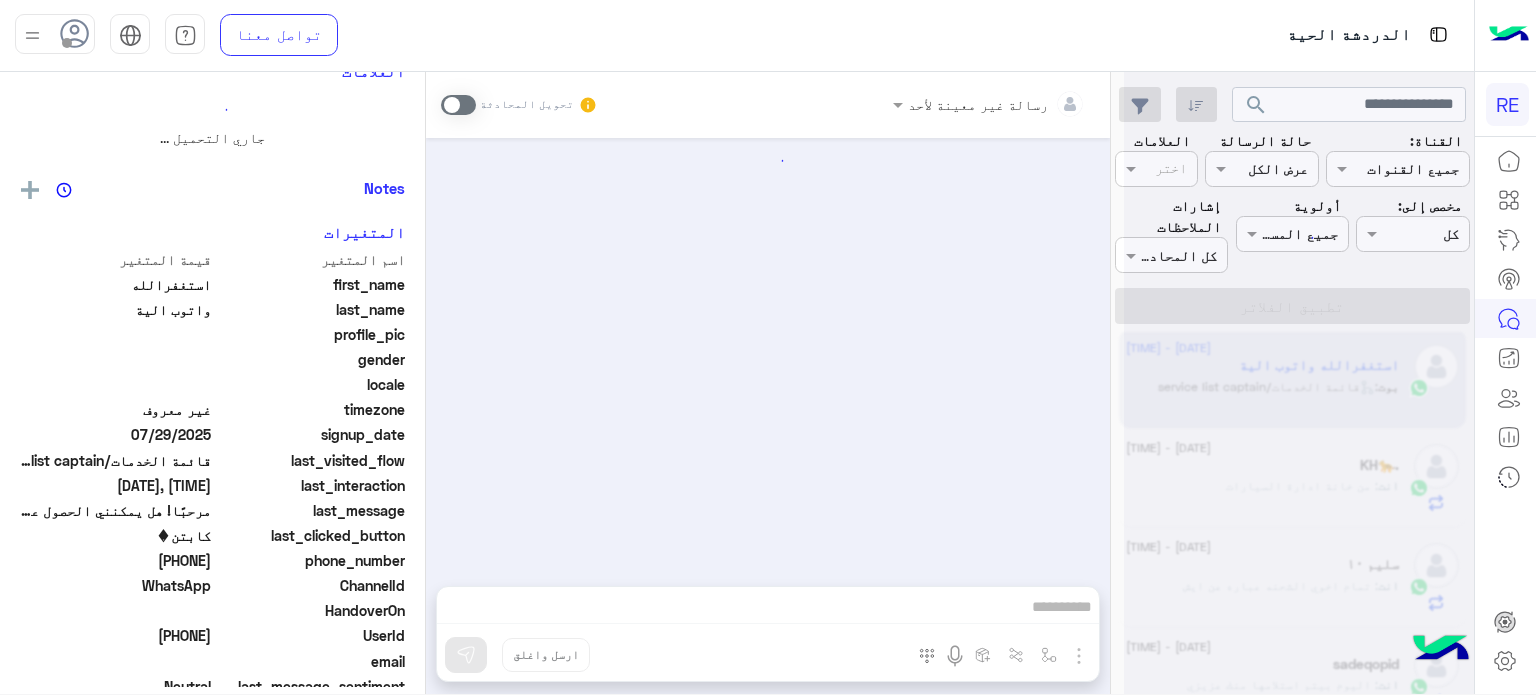 scroll, scrollTop: 0, scrollLeft: 0, axis: both 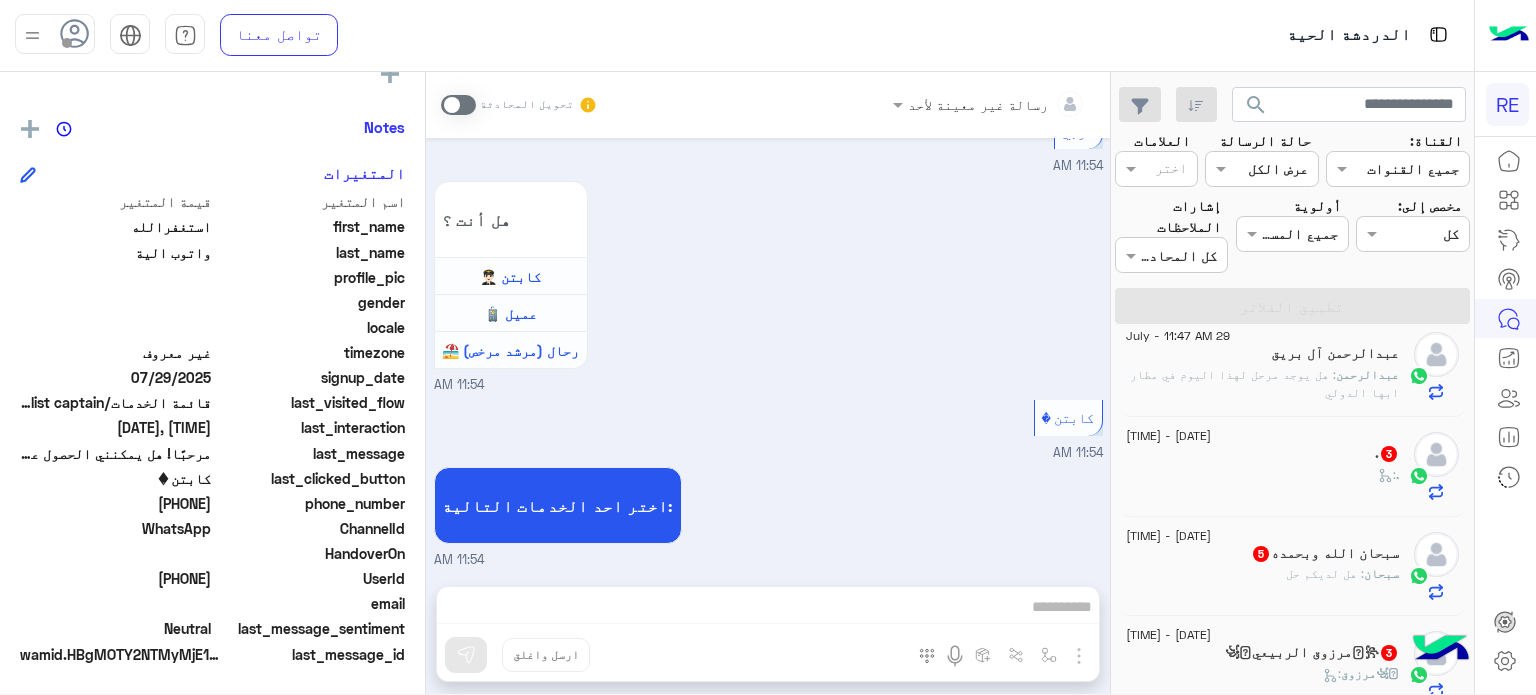 click on ". :" 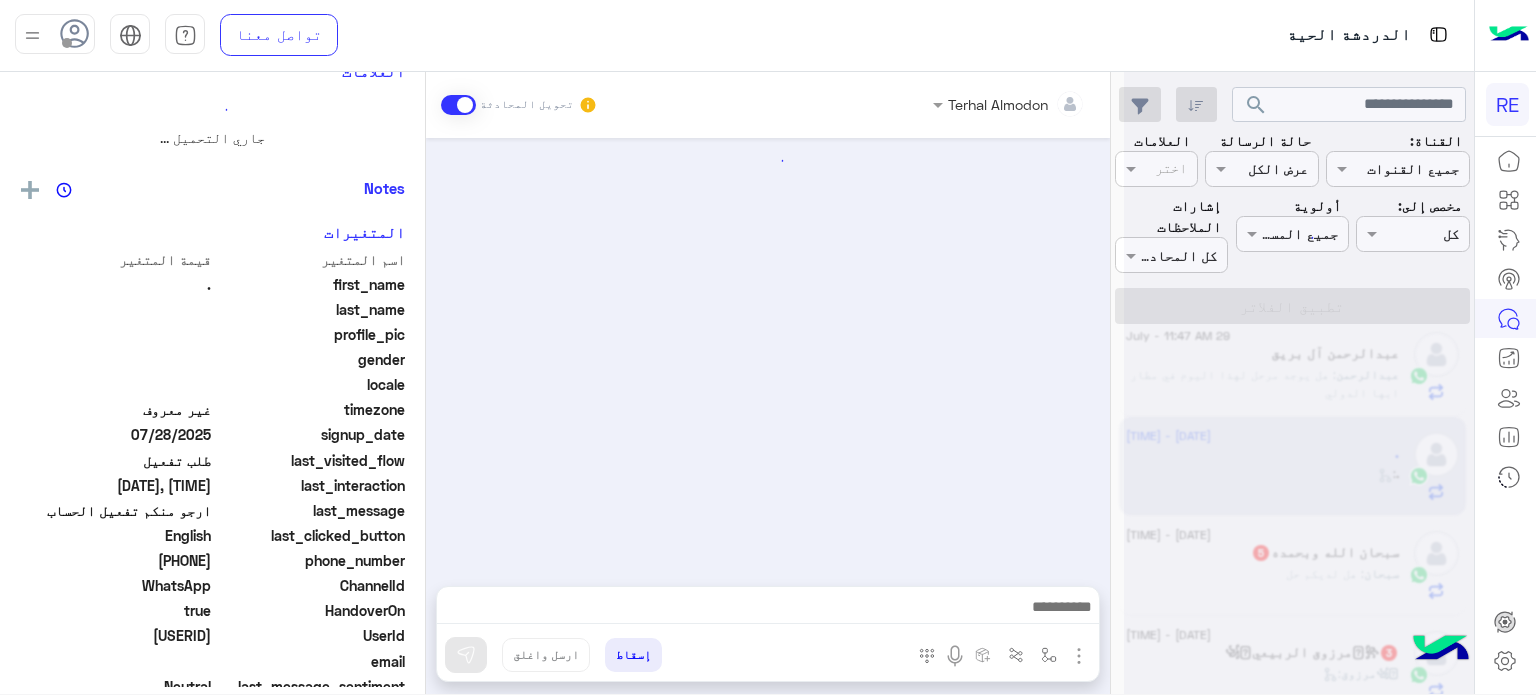 scroll, scrollTop: 0, scrollLeft: 0, axis: both 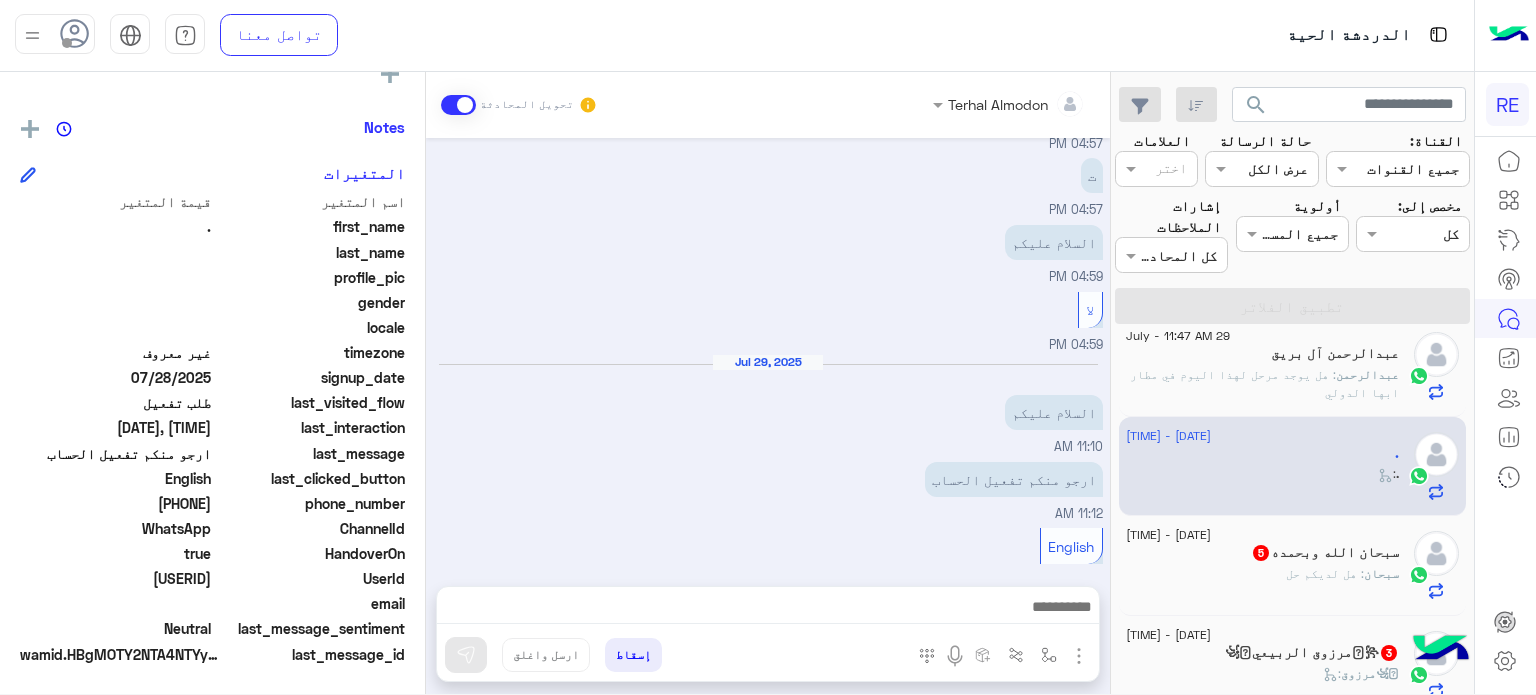 drag, startPoint x: 211, startPoint y: 579, endPoint x: 140, endPoint y: 587, distance: 71.44928 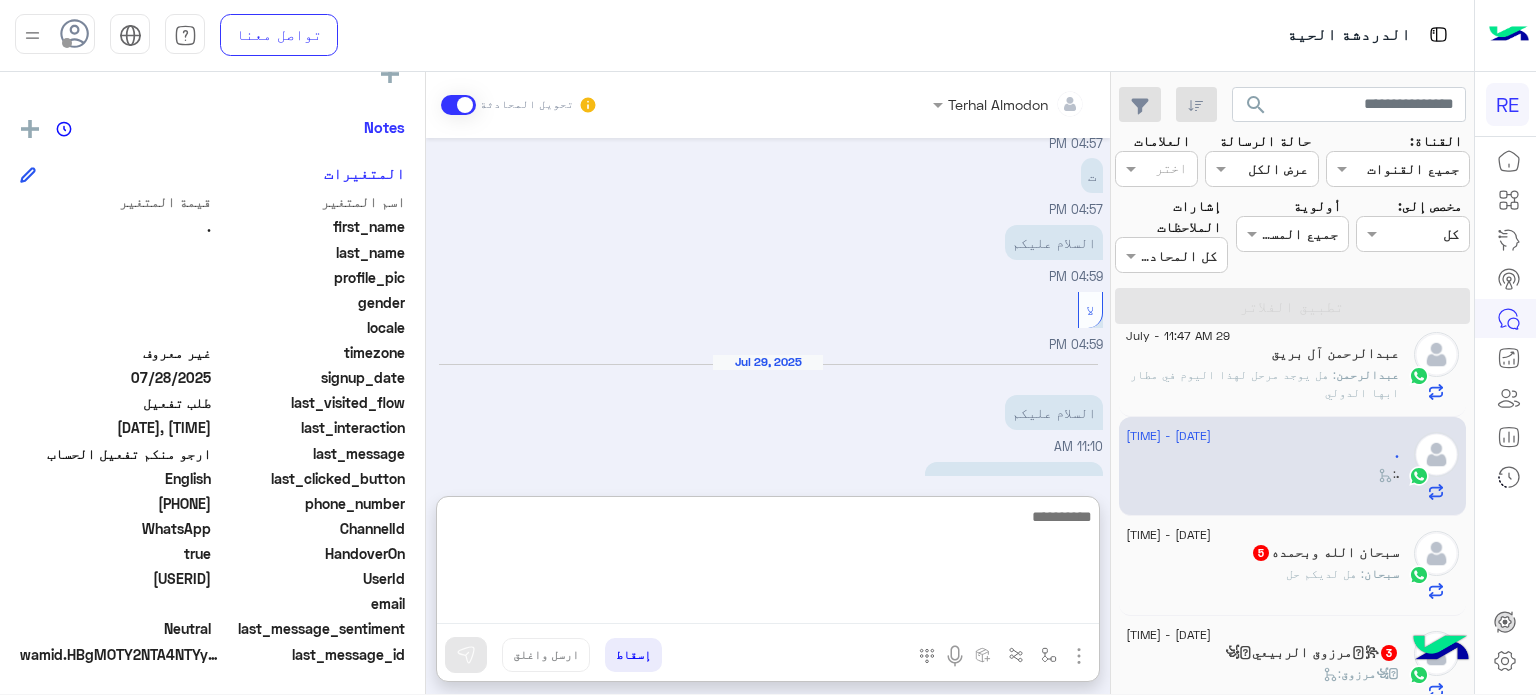 click at bounding box center (768, 564) 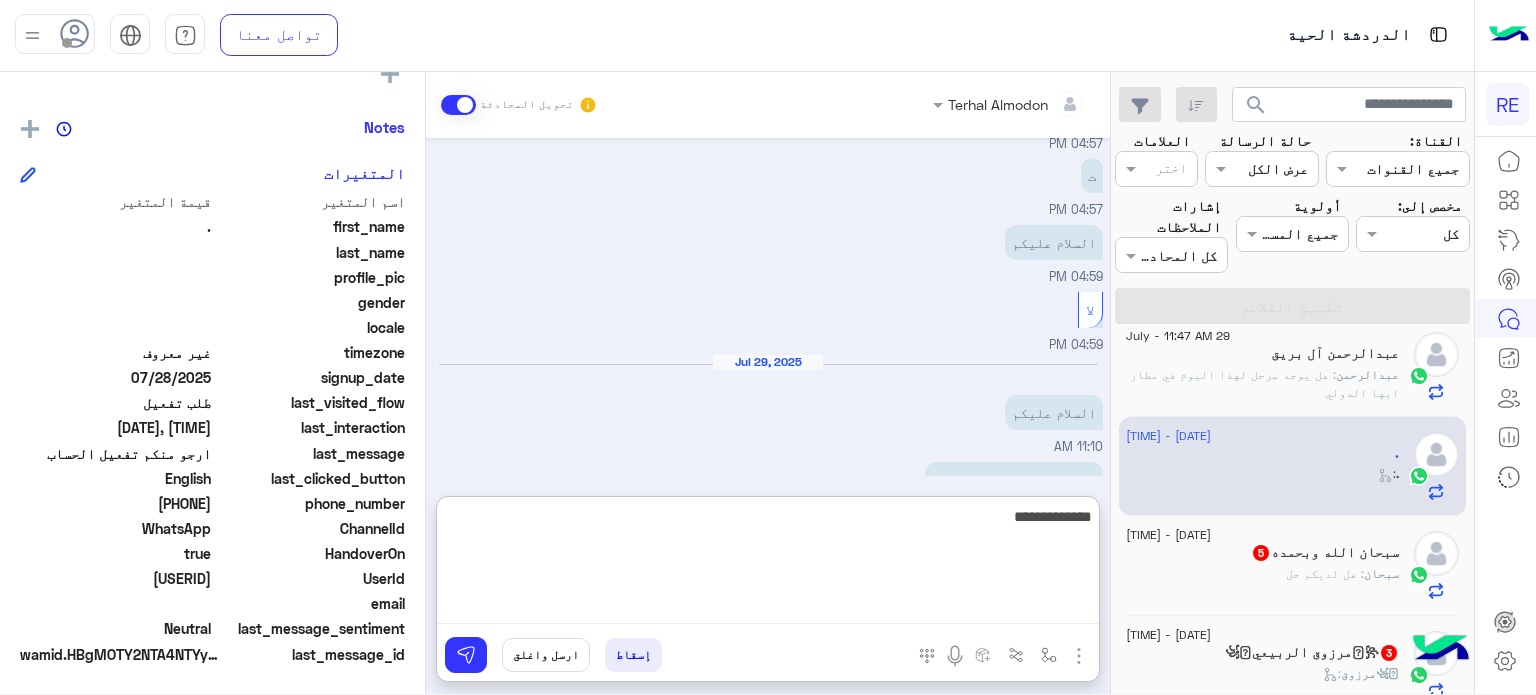 type on "**********" 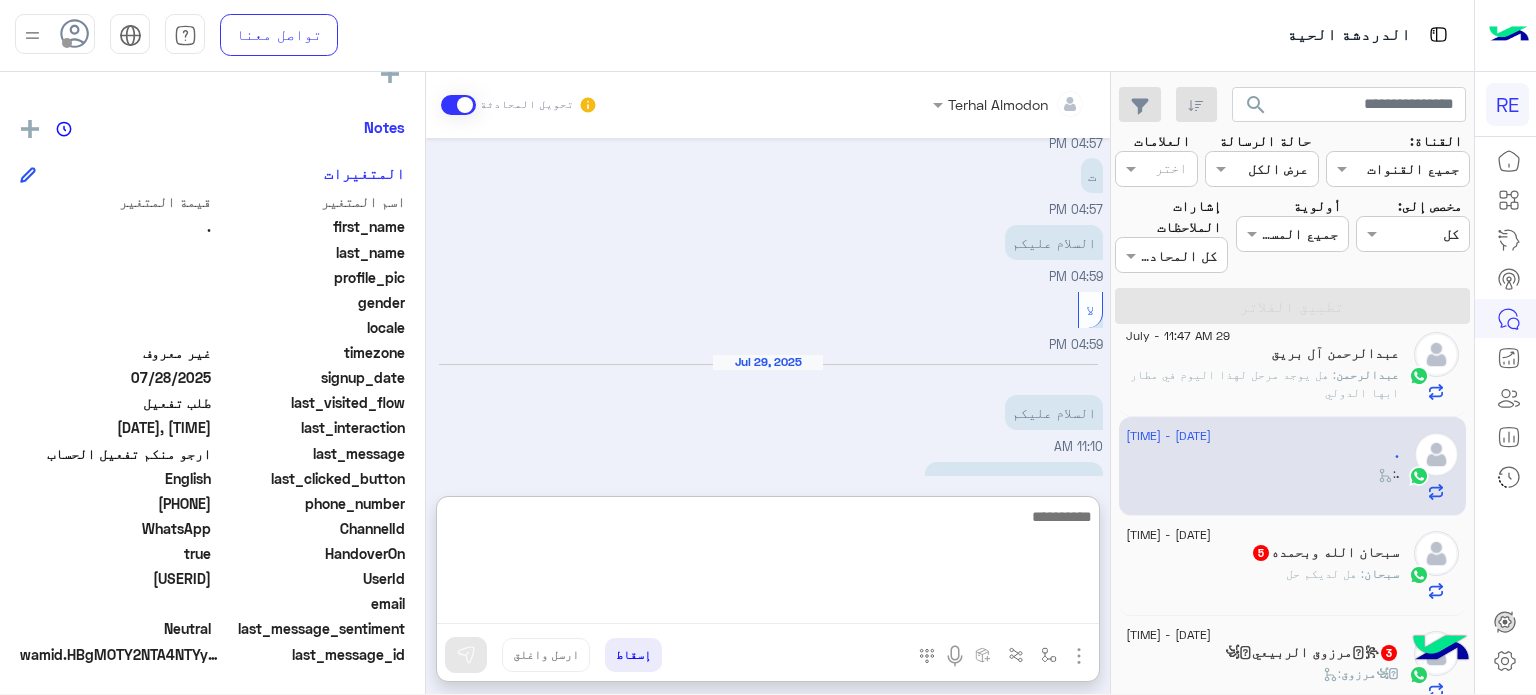 scroll, scrollTop: 431, scrollLeft: 0, axis: vertical 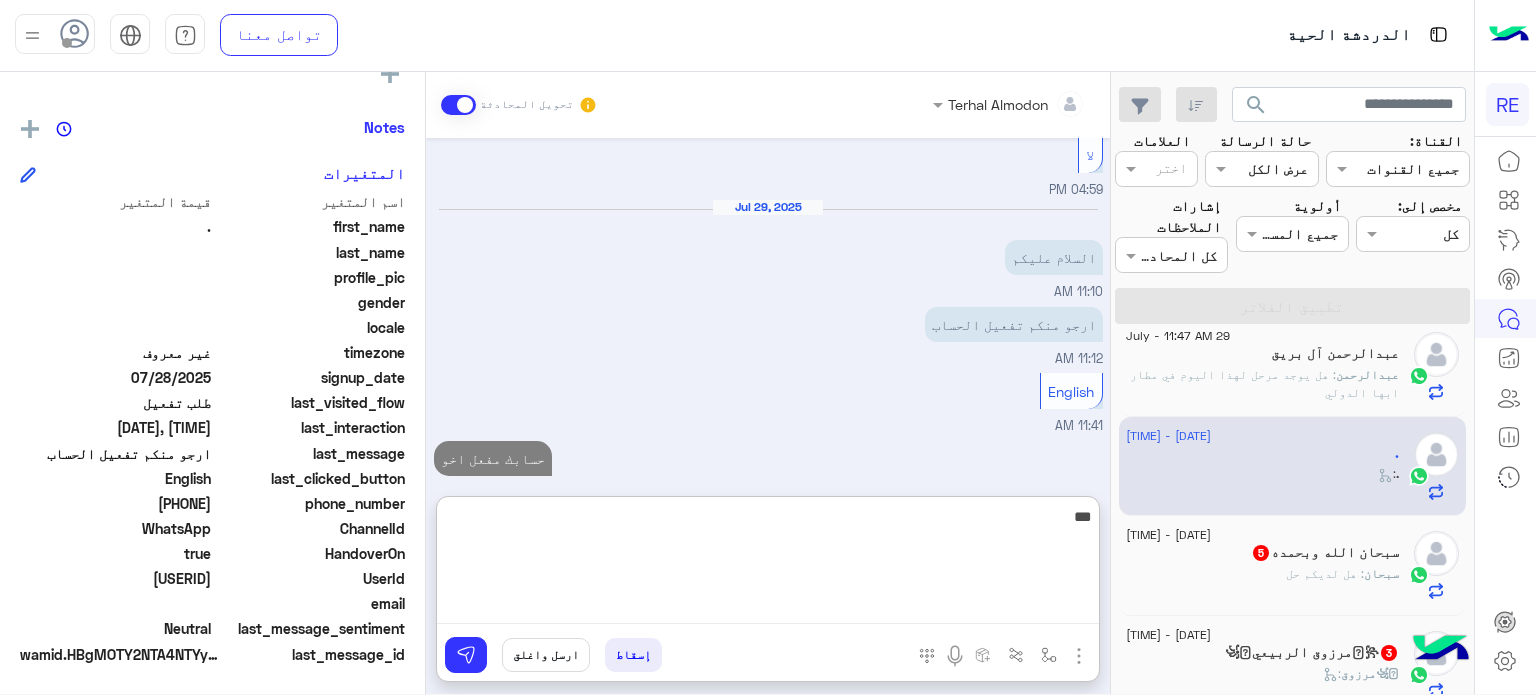 type on "****" 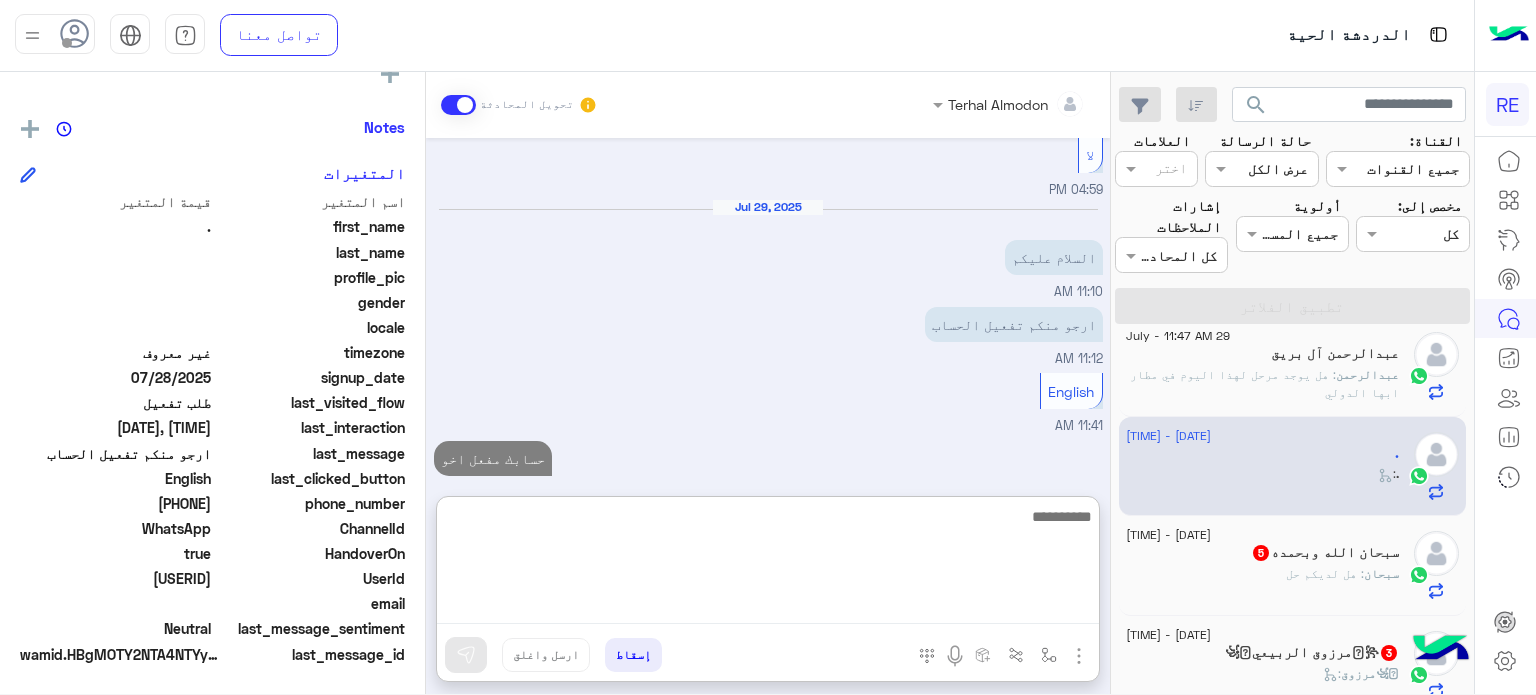 scroll, scrollTop: 494, scrollLeft: 0, axis: vertical 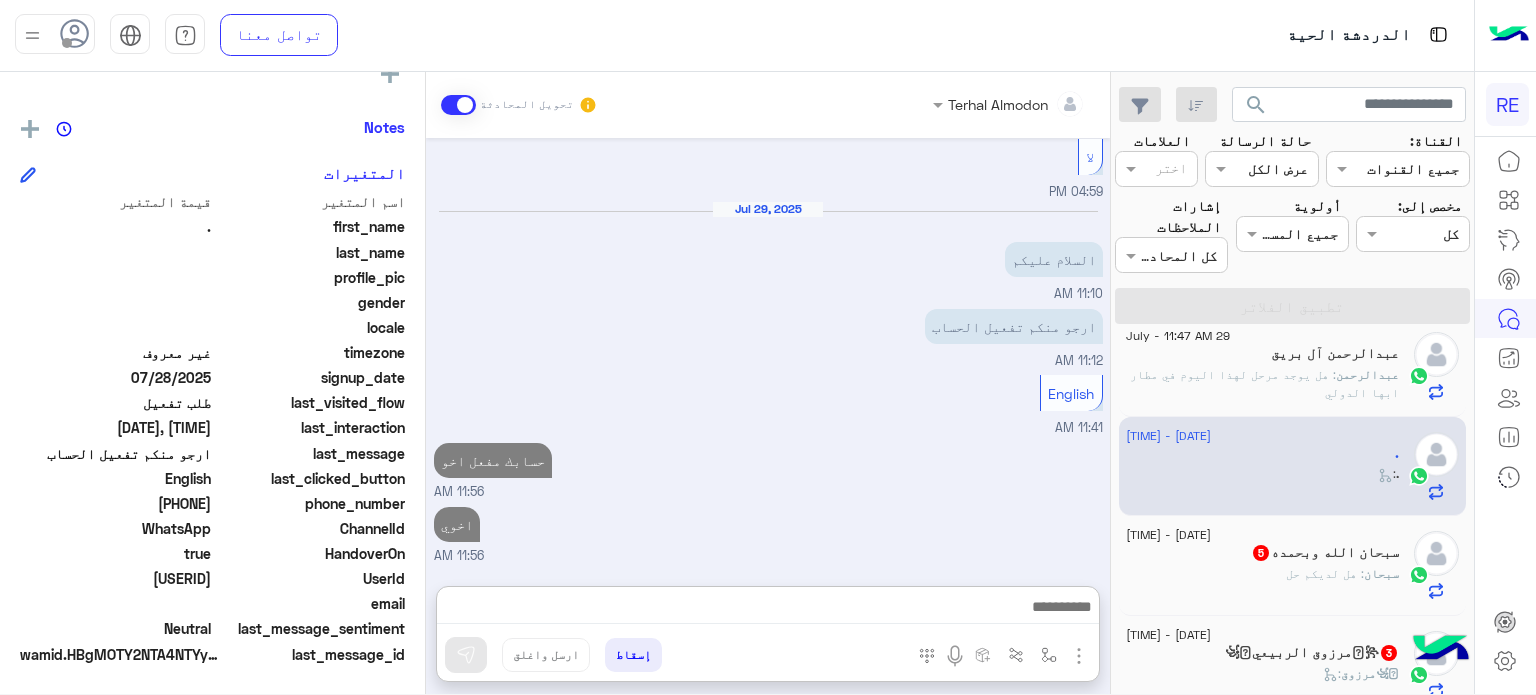 click on "سبحان : هل لديكم حل" 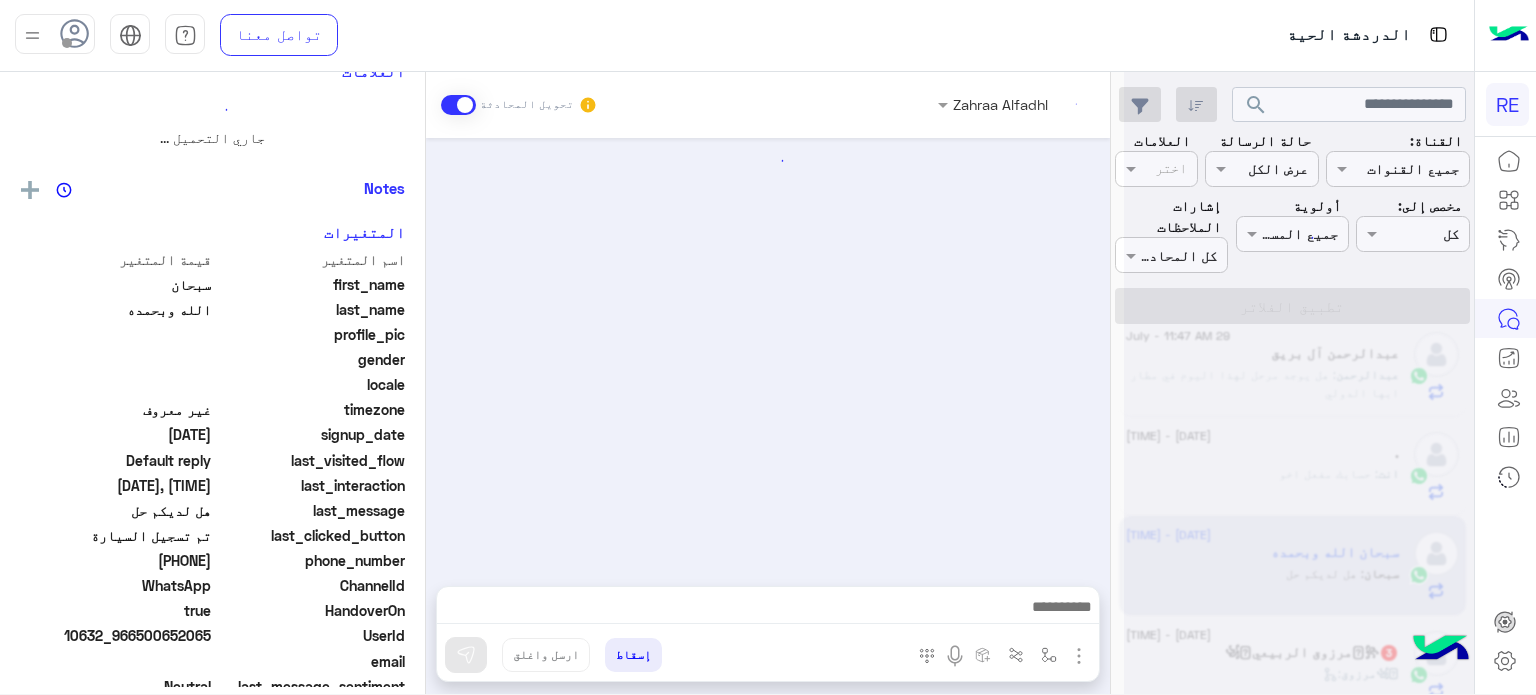 scroll, scrollTop: 0, scrollLeft: 0, axis: both 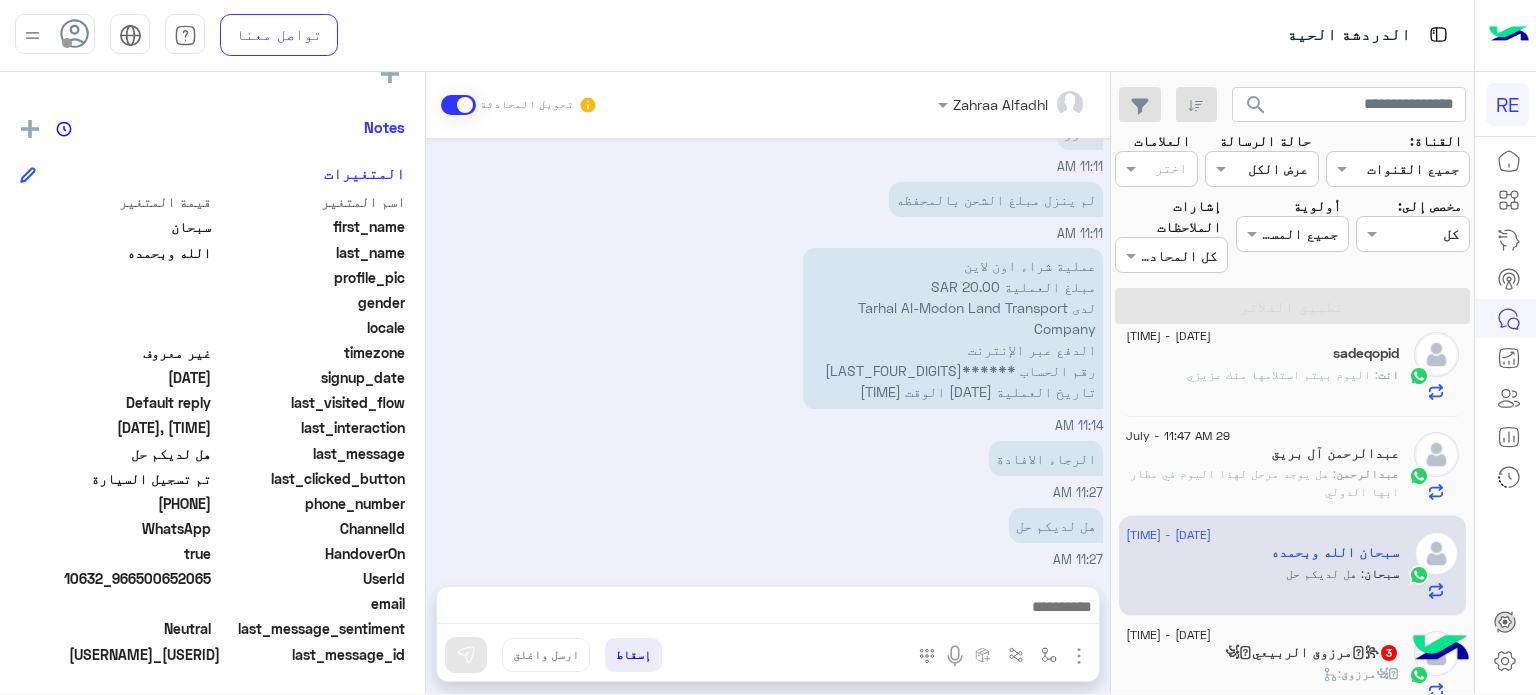 drag, startPoint x: 213, startPoint y: 577, endPoint x: 139, endPoint y: 579, distance: 74.02702 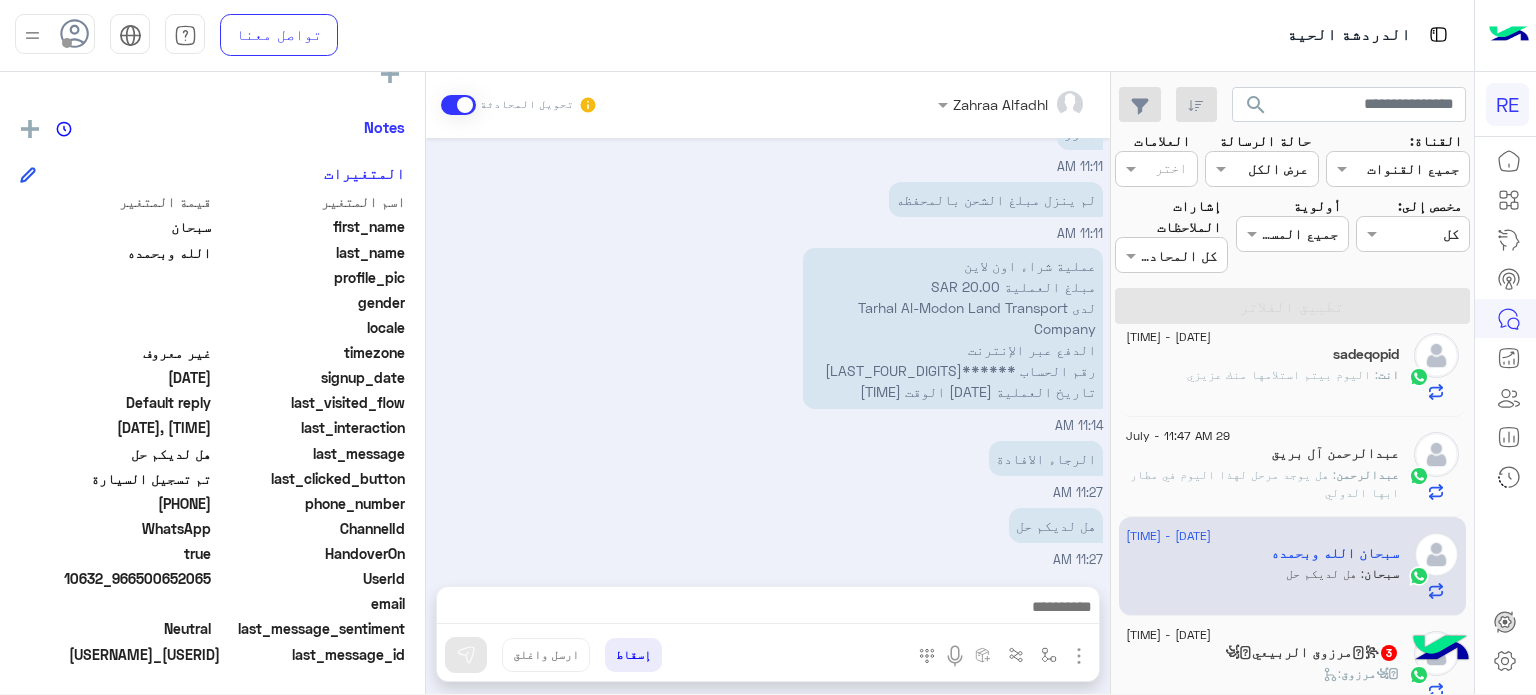 scroll, scrollTop: 420, scrollLeft: 0, axis: vertical 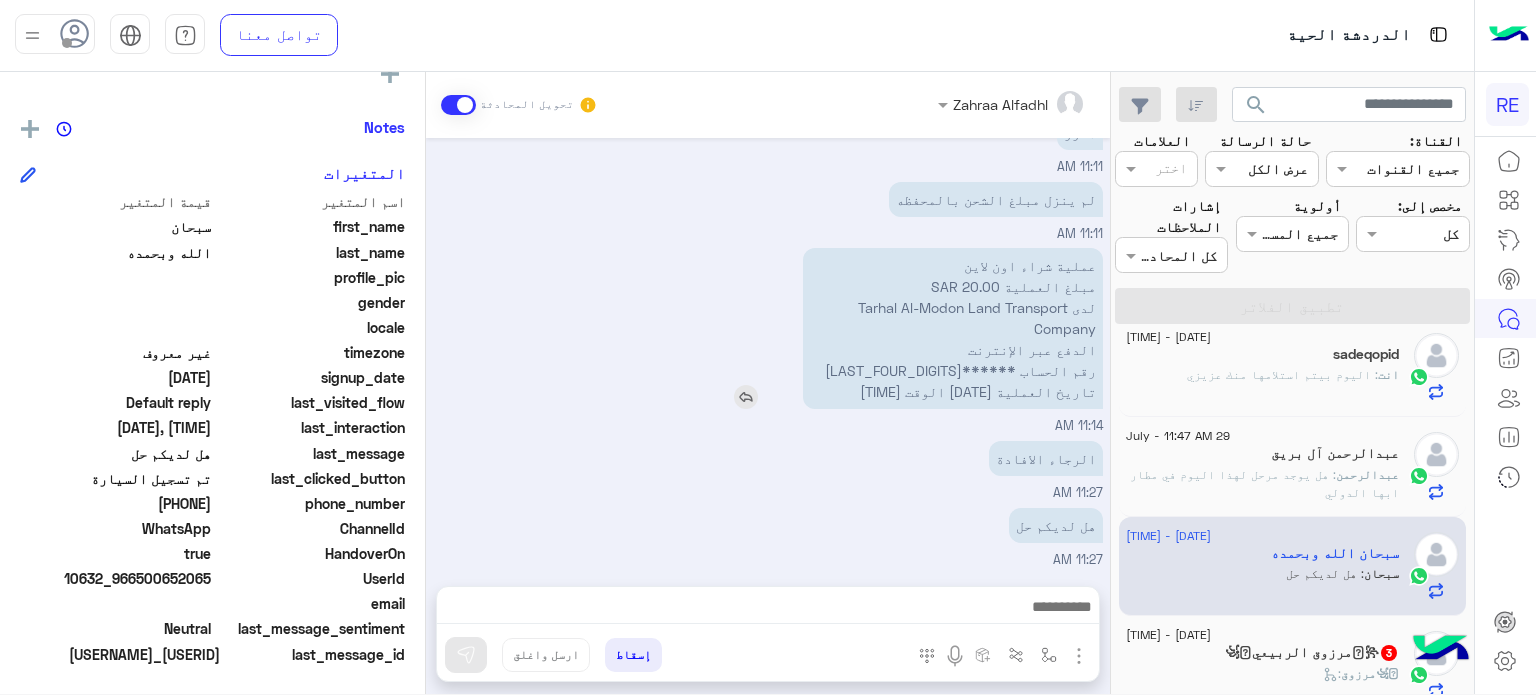 click on "عملية شراء اون لاين مبلغ العملية 20.00 SAR لدى Tarhal Al-Modon Land Transport Company الدفع عبر الإنترنت رقم الحساب ******[ACCOUNT_LAST_4_DIGITS] تاريخ العملية [DATE] الوقت [TIME]" at bounding box center (953, 328) 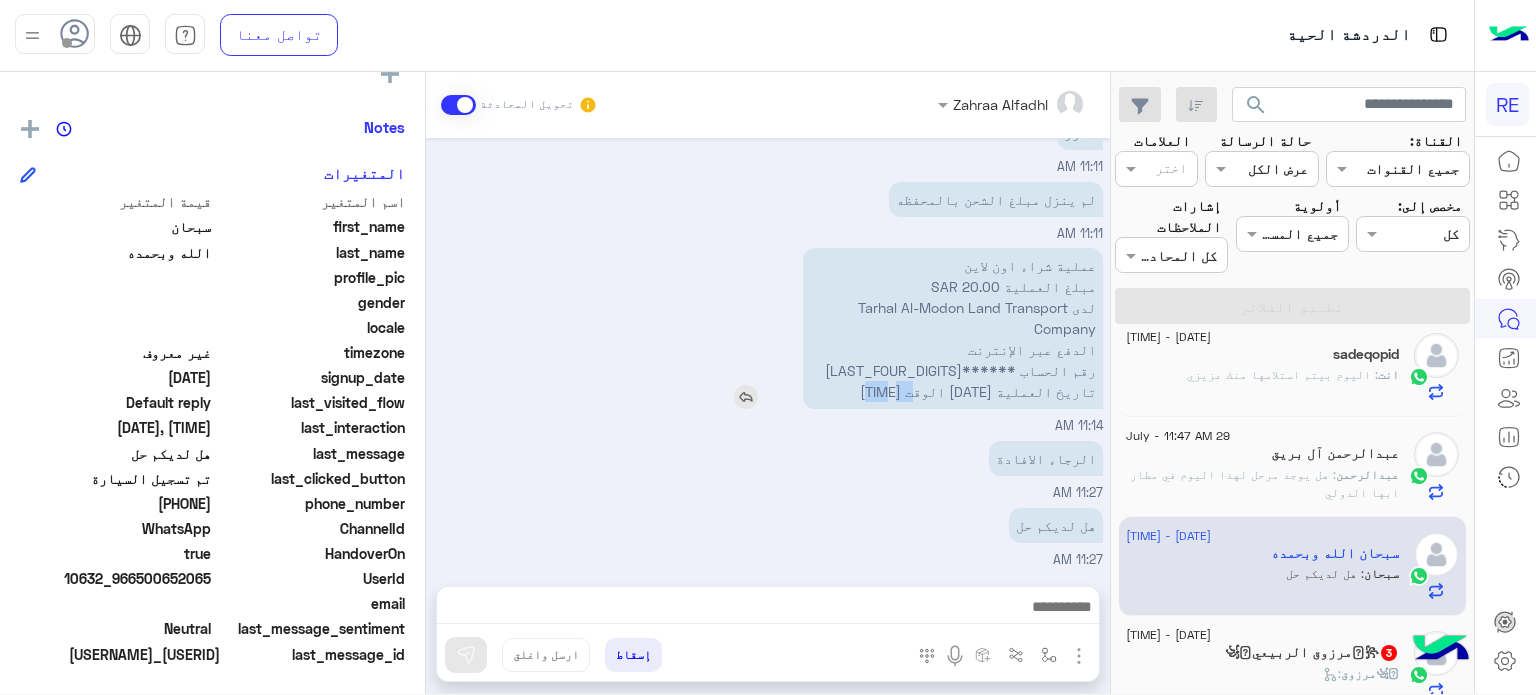 click on "عملية شراء اون لاين مبلغ العملية 20.00 SAR لدى Tarhal Al-Modon Land Transport Company الدفع عبر الإنترنت رقم الحساب ******[ACCOUNT_LAST_4_DIGITS] تاريخ العملية [DATE] الوقت [TIME]" at bounding box center (953, 328) 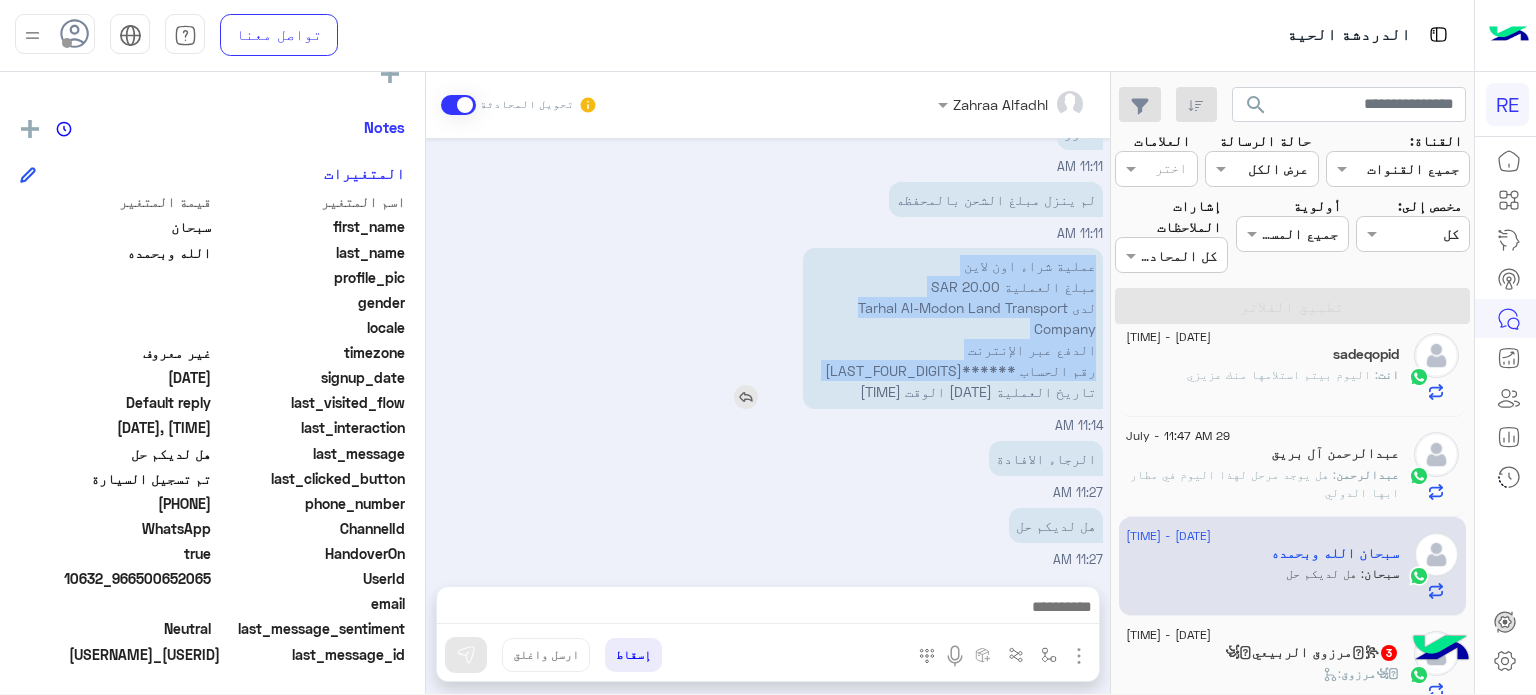 click on "عملية شراء اون لاين مبلغ العملية 20.00 SAR لدى Tarhal Al-Modon Land Transport Company الدفع عبر الإنترنت رقم الحساب ******[ACCOUNT_LAST_4_DIGITS] تاريخ العملية [DATE] الوقت [TIME]" at bounding box center (953, 328) 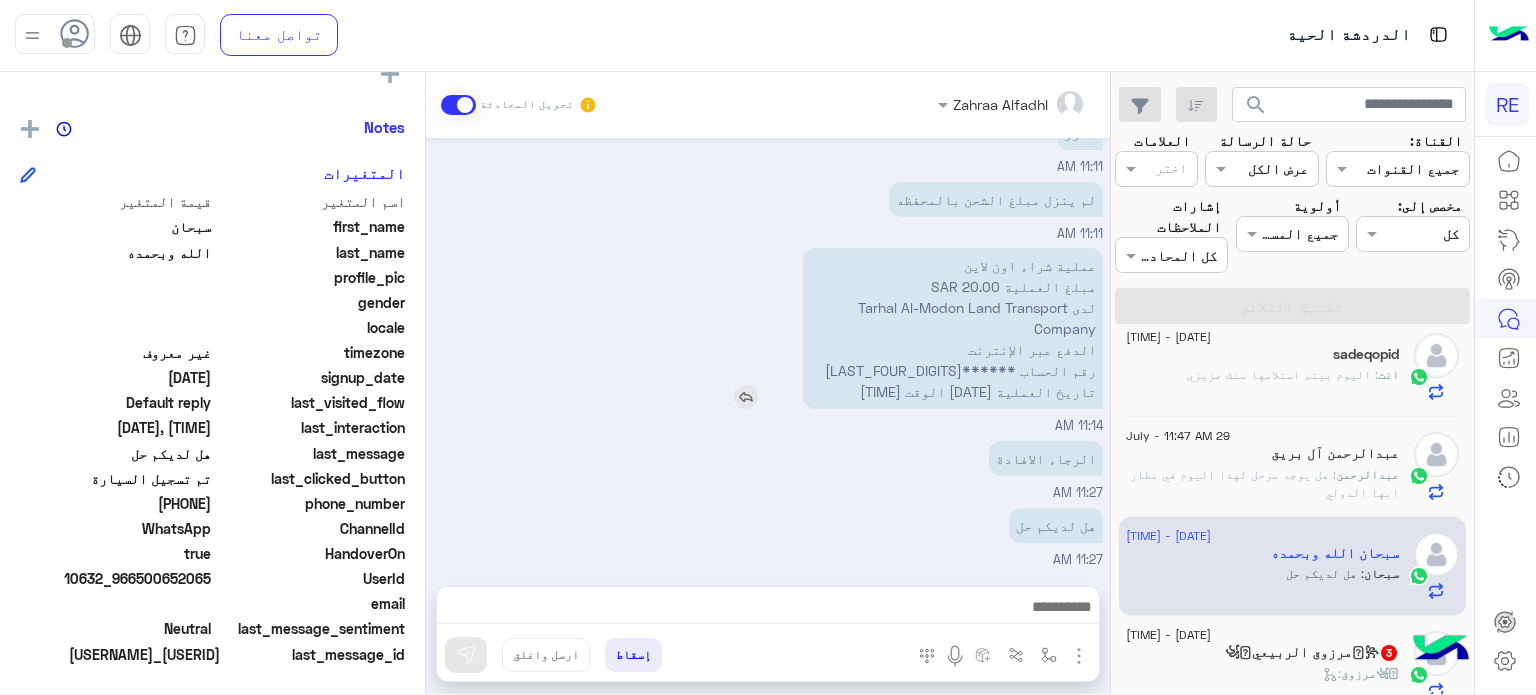 click on "عملية شراء اون لاين مبلغ العملية 20.00 SAR لدى Tarhal Al-Modon Land Transport Company الدفع عبر الإنترنت رقم الحساب ******[ACCOUNT_LAST_4_DIGITS] تاريخ العملية [DATE] الوقت [TIME]" at bounding box center [953, 328] 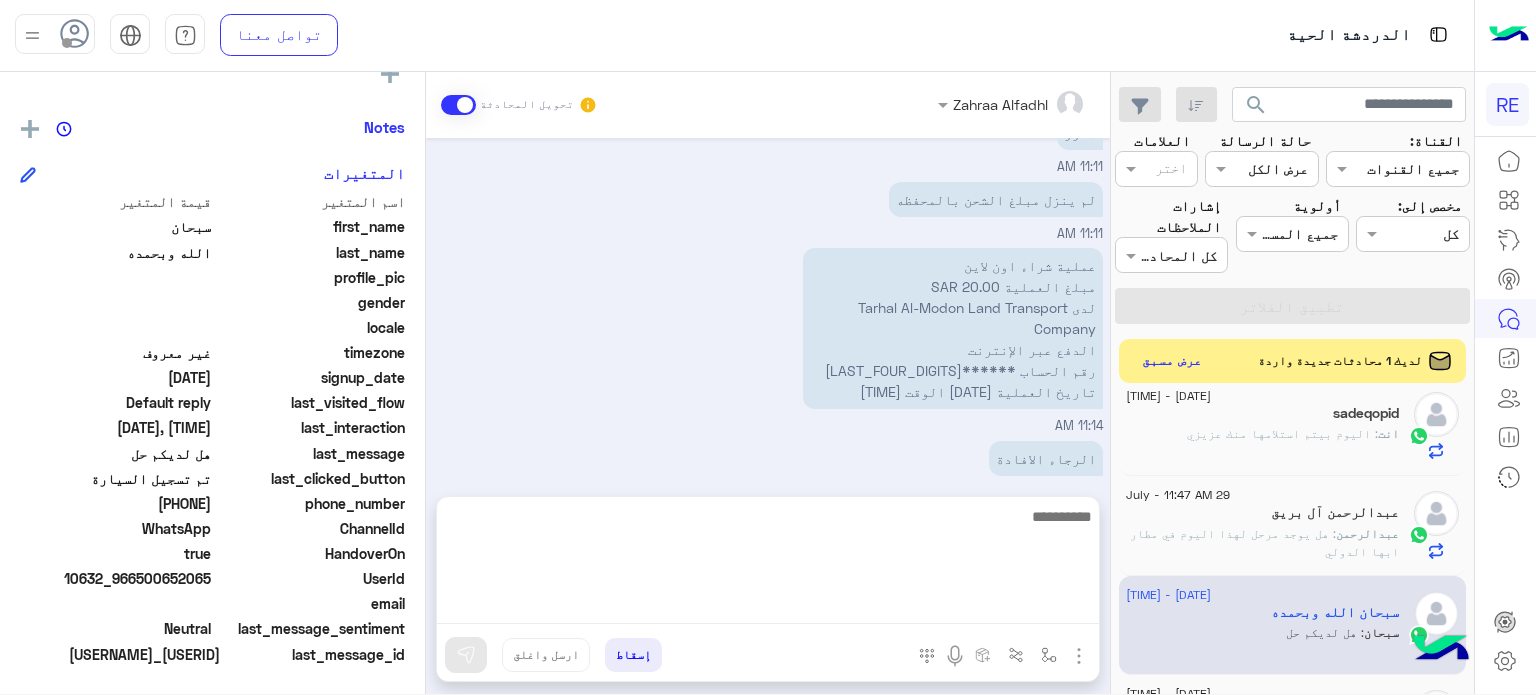 click at bounding box center (768, 564) 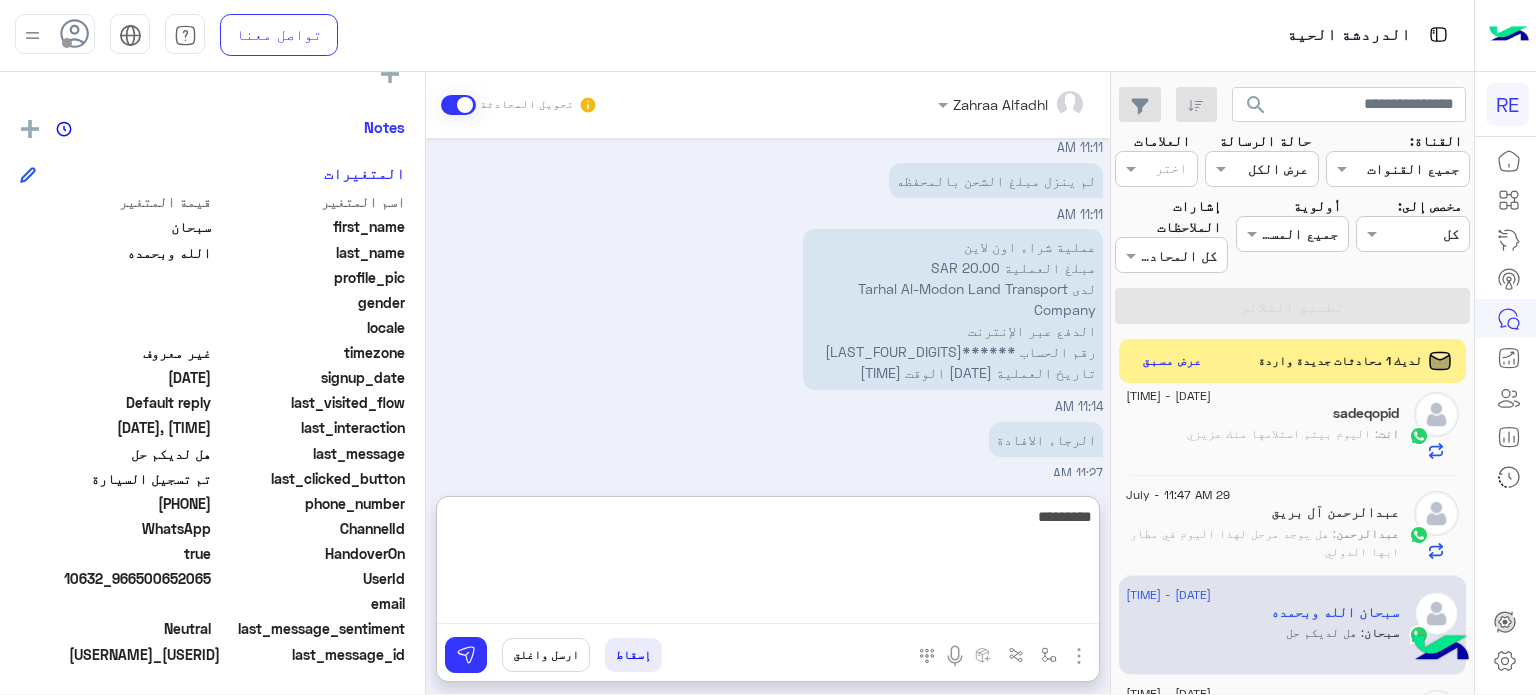 type on "**********" 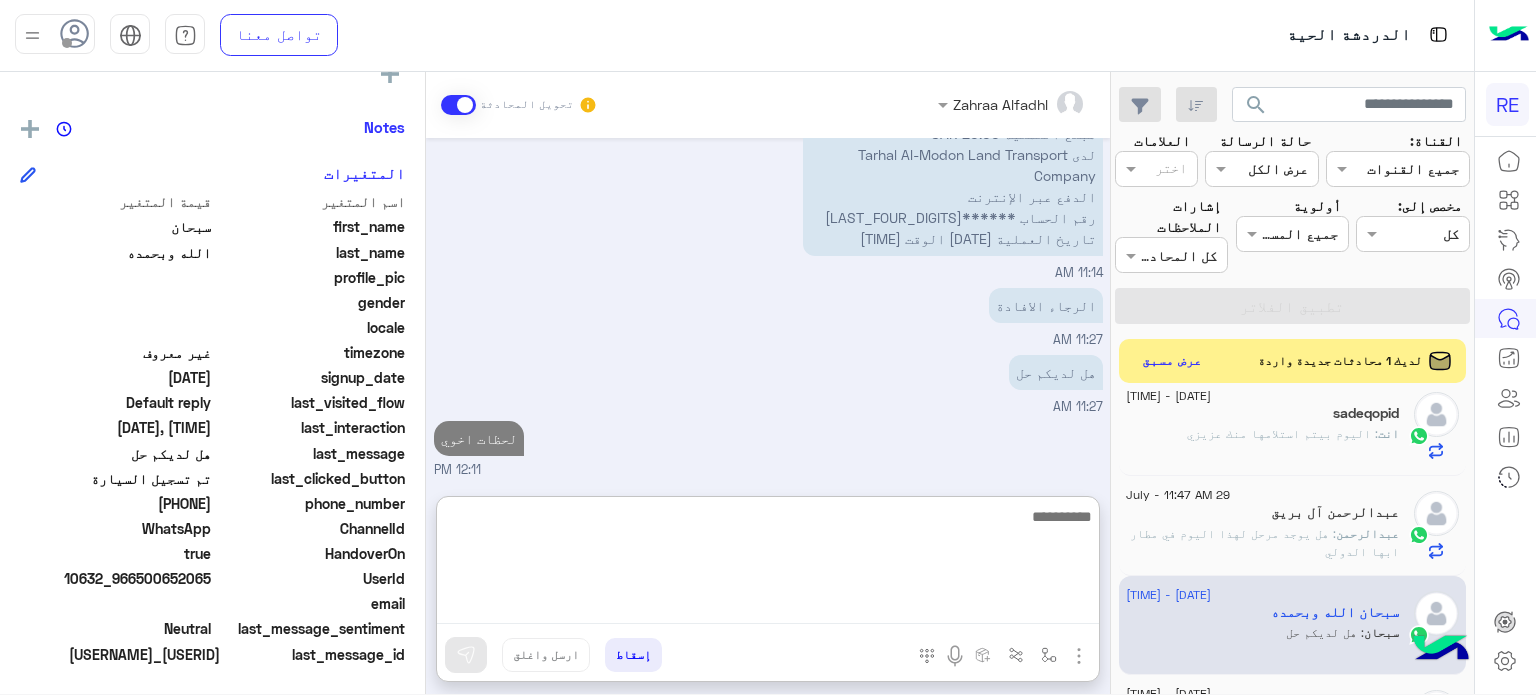 scroll, scrollTop: 802, scrollLeft: 0, axis: vertical 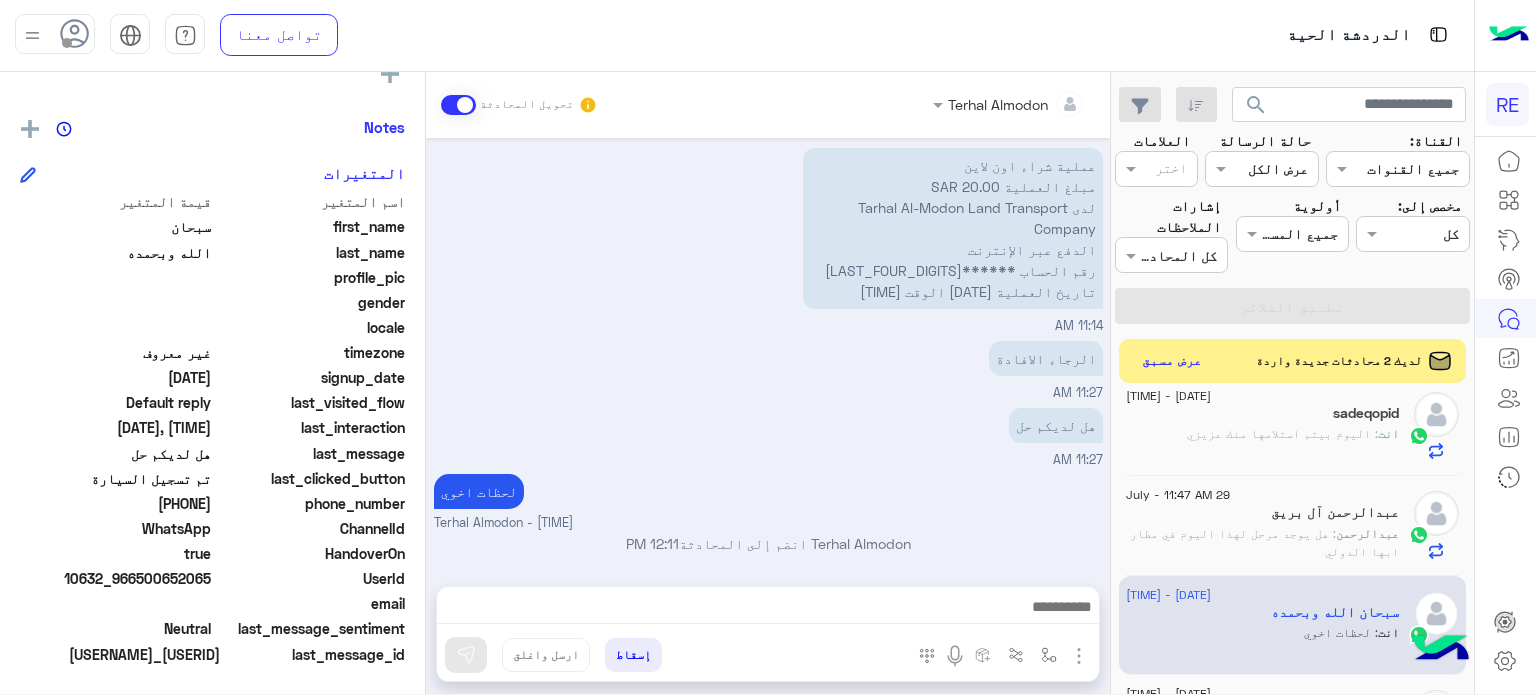 drag, startPoint x: 211, startPoint y: 575, endPoint x: 140, endPoint y: 587, distance: 72.00694 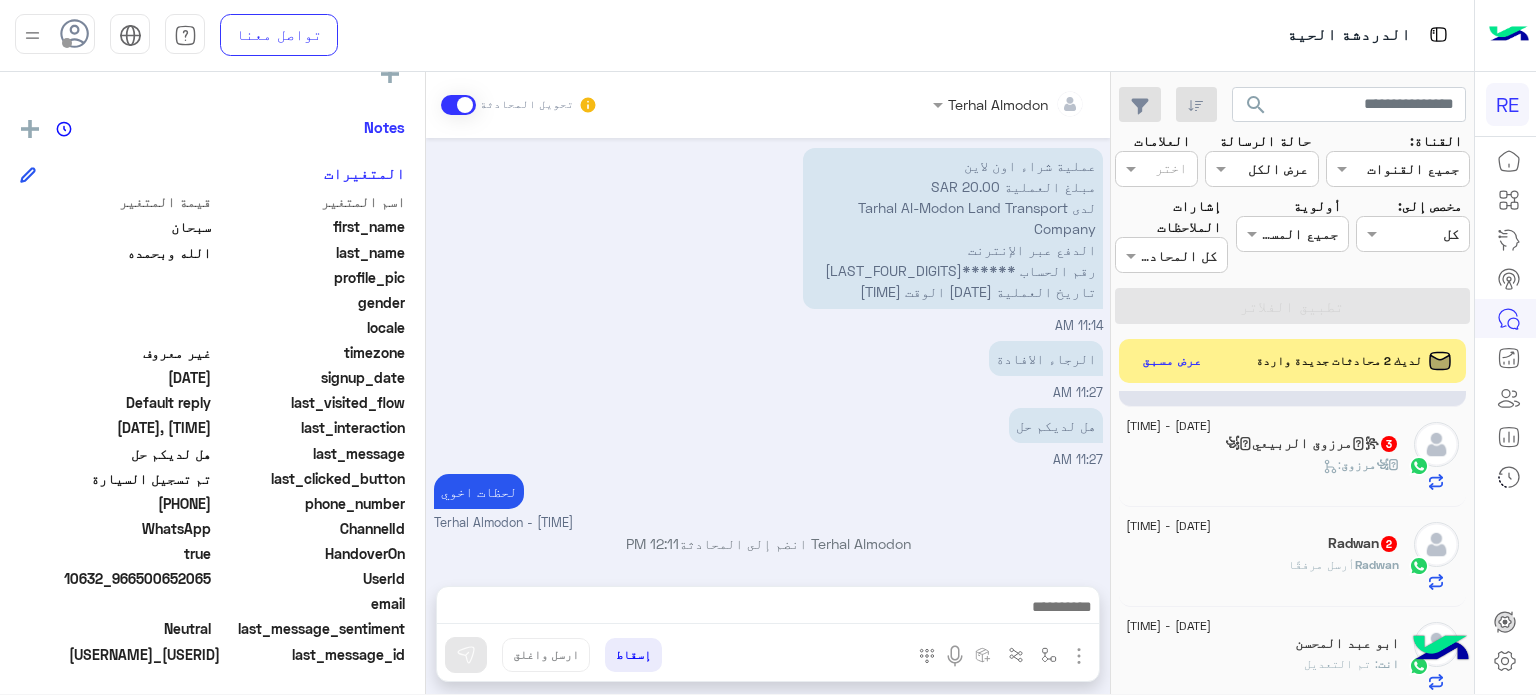 scroll, scrollTop: 0, scrollLeft: 0, axis: both 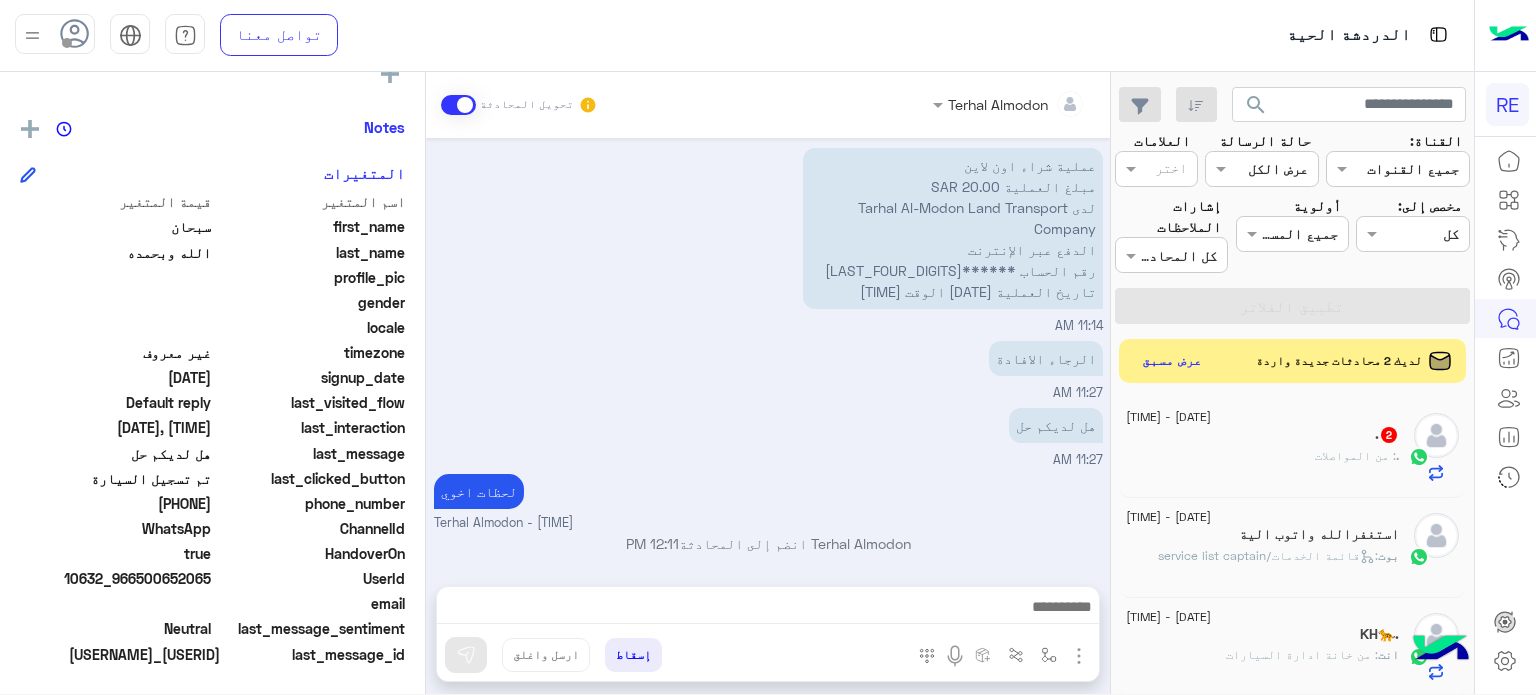 click on ". : من المواصلات" 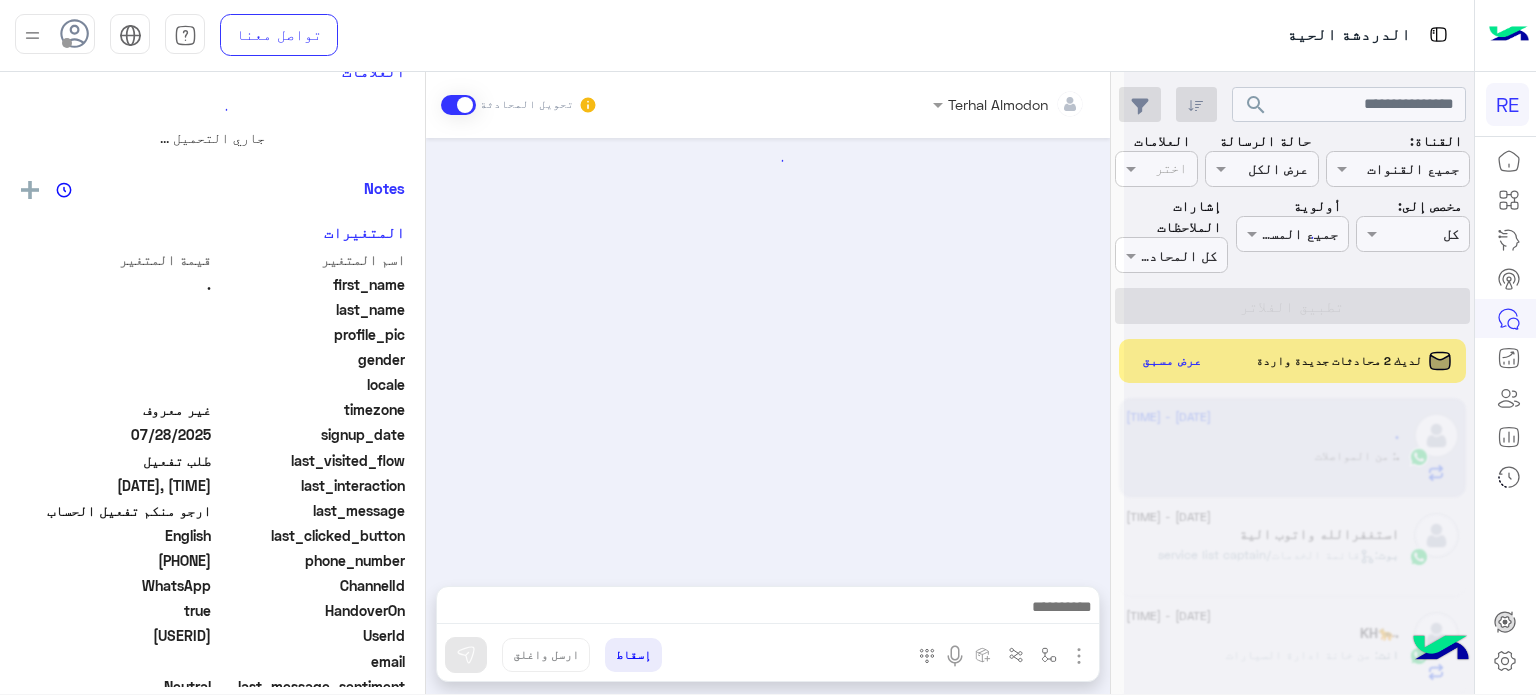 scroll, scrollTop: 0, scrollLeft: 0, axis: both 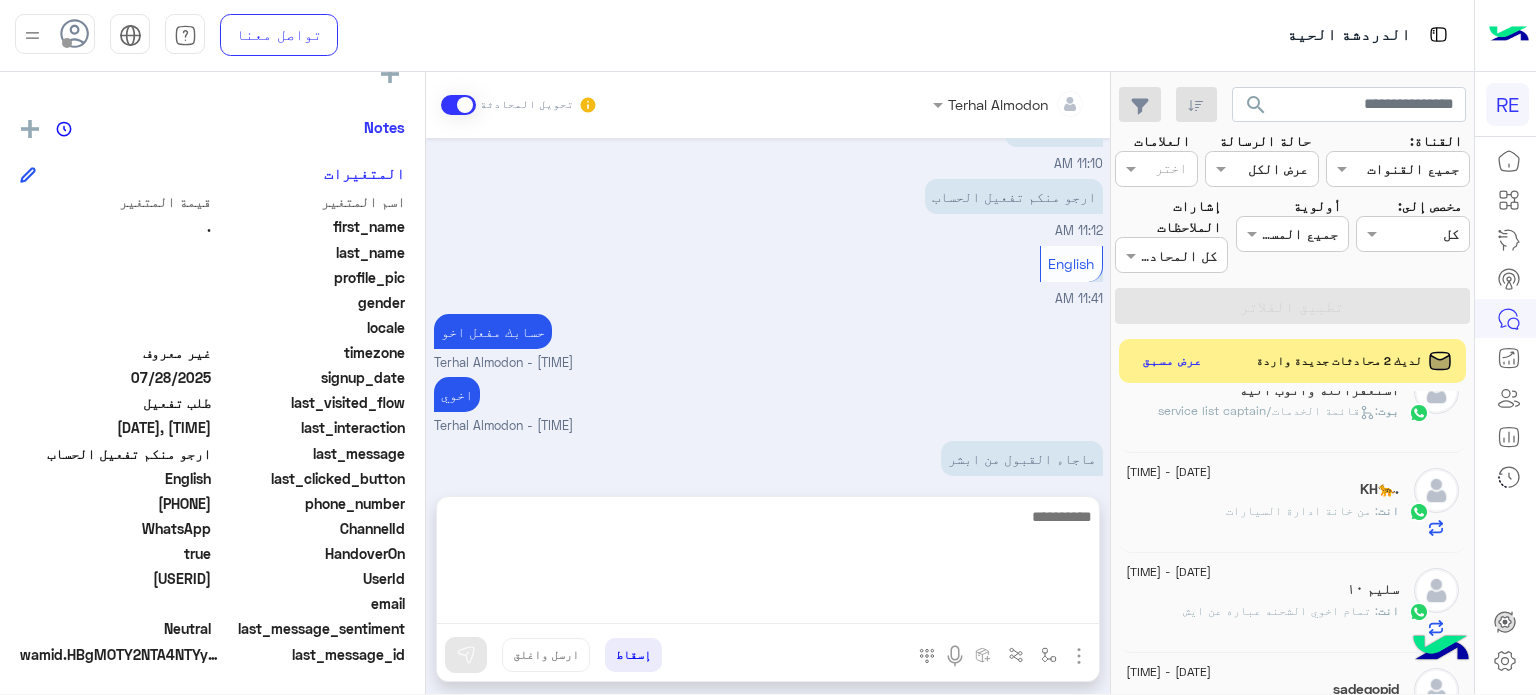 click at bounding box center (768, 564) 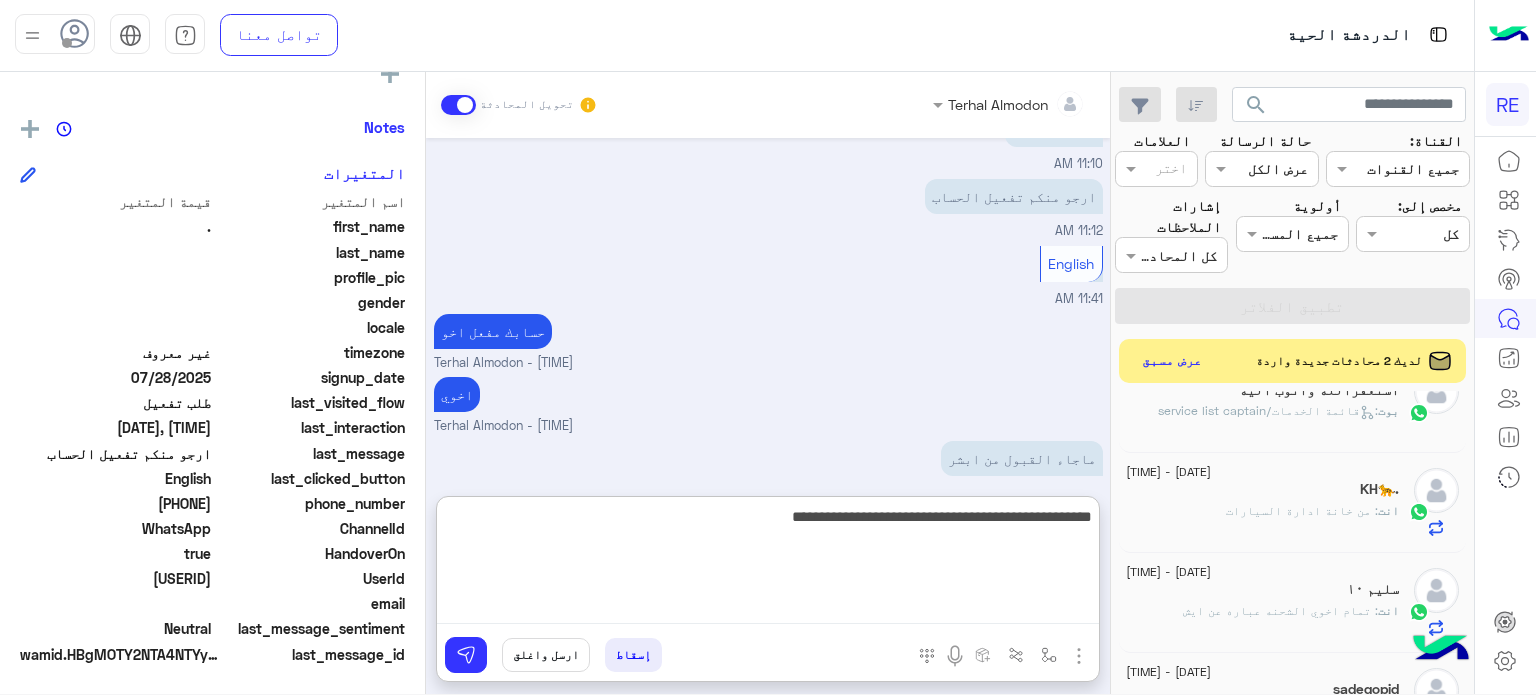 type on "**********" 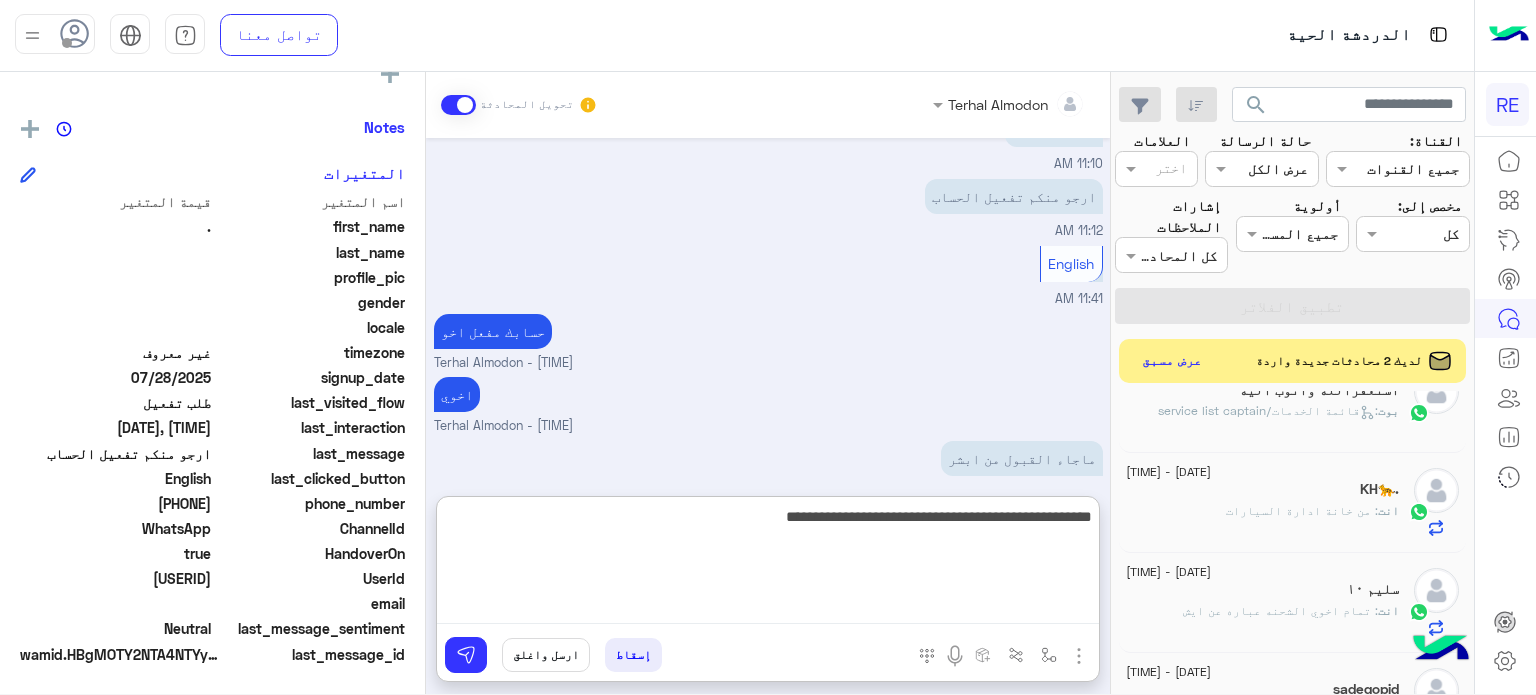 type 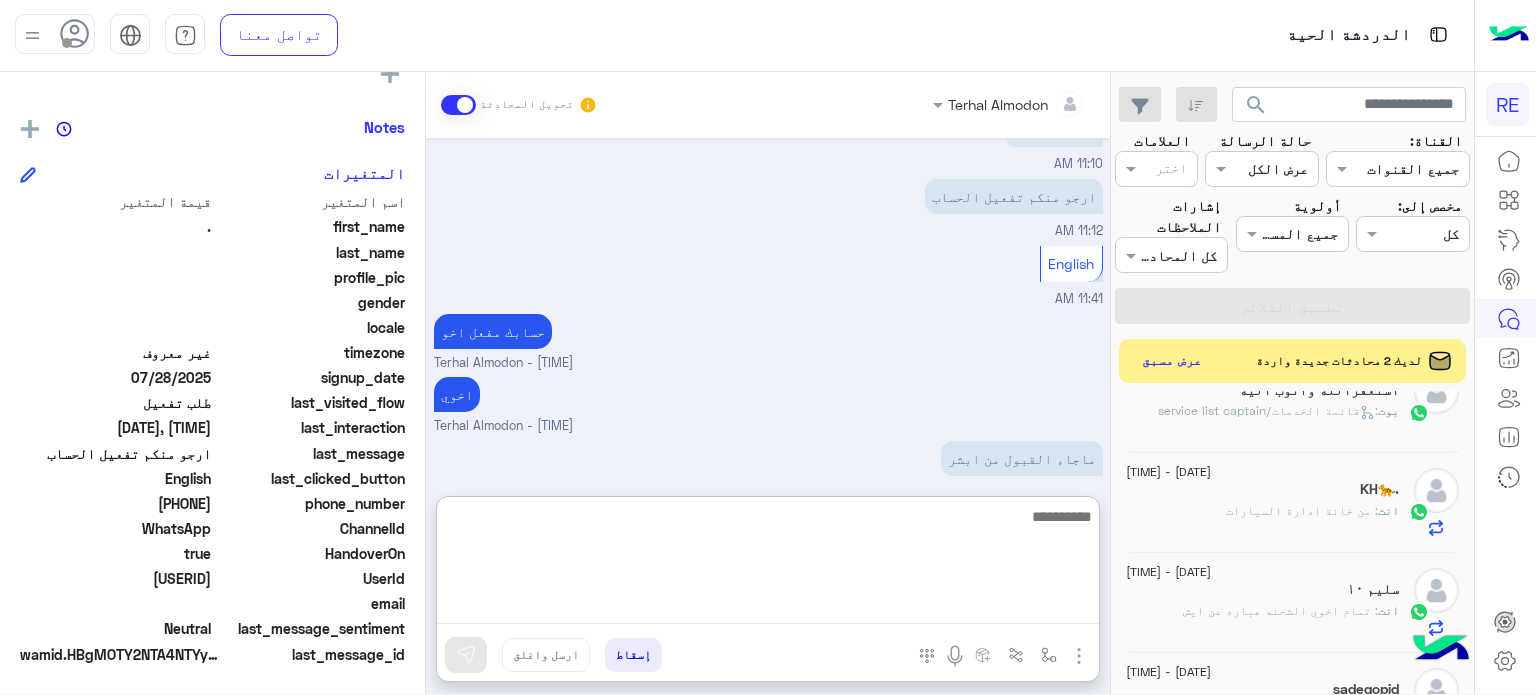 scroll, scrollTop: 476, scrollLeft: 0, axis: vertical 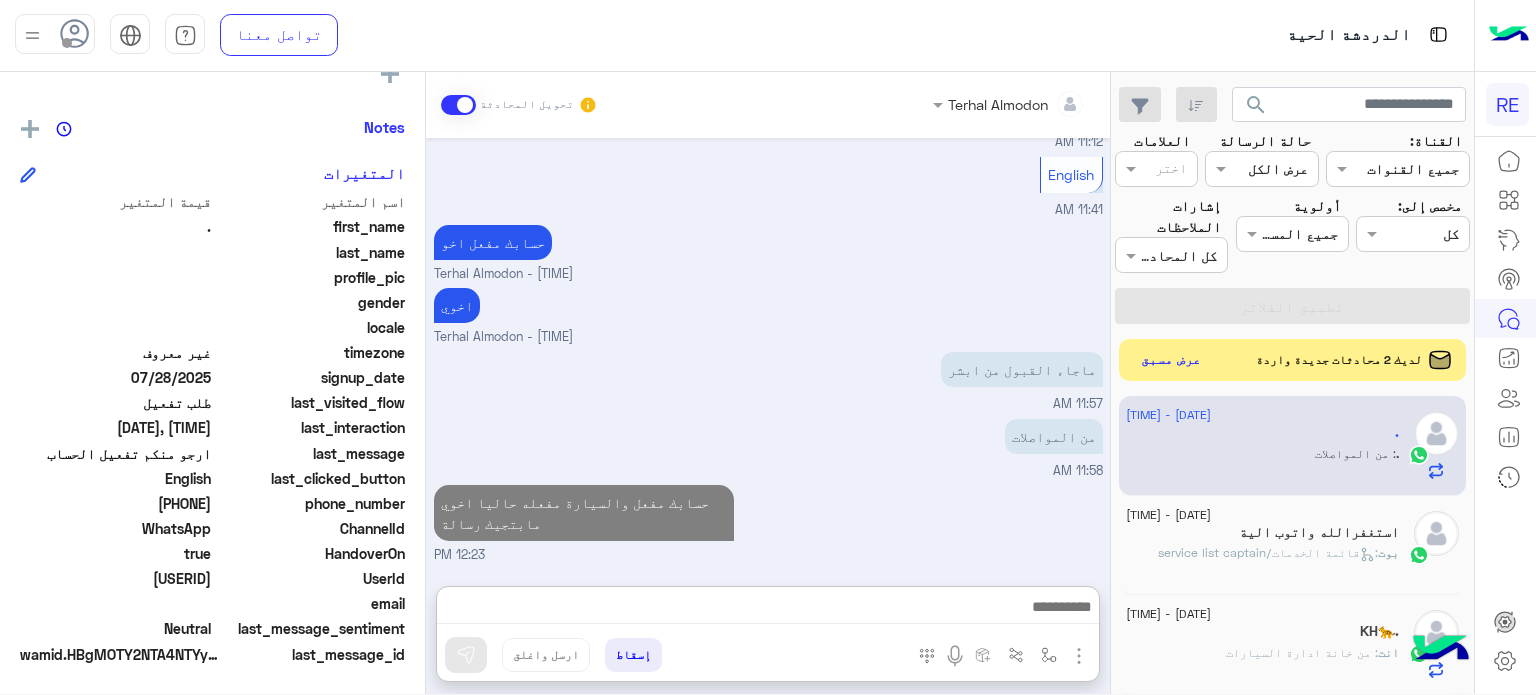 click on "عرض مسبق" 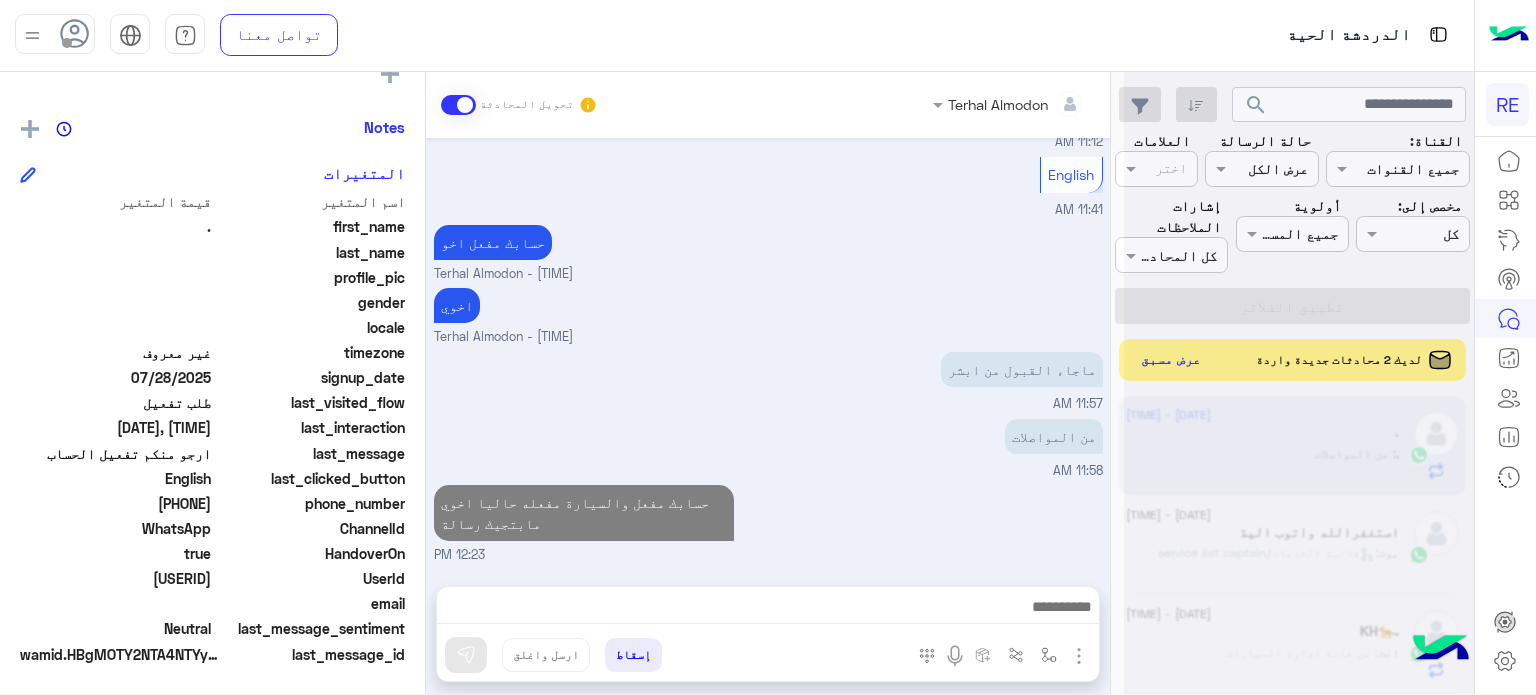 scroll, scrollTop: 386, scrollLeft: 0, axis: vertical 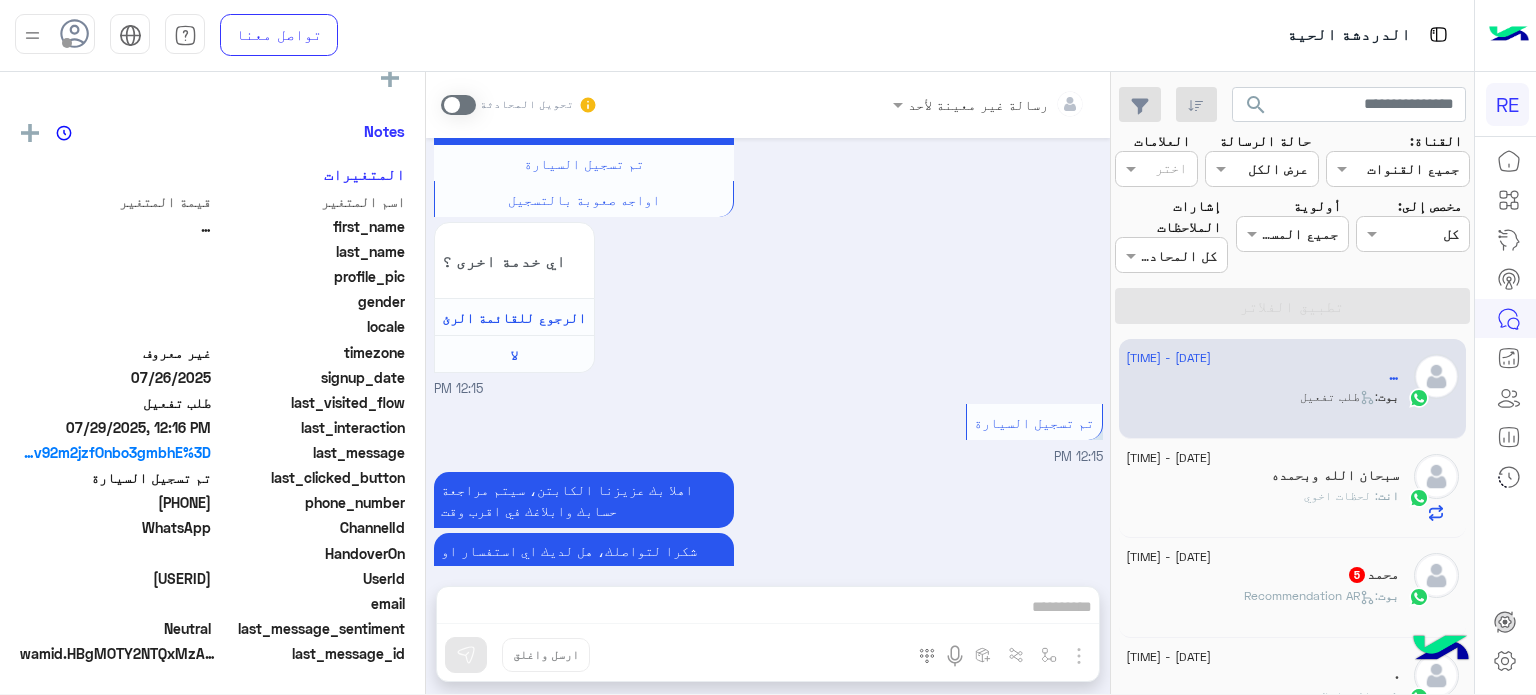 click on "بوت :   Recommendation AR" 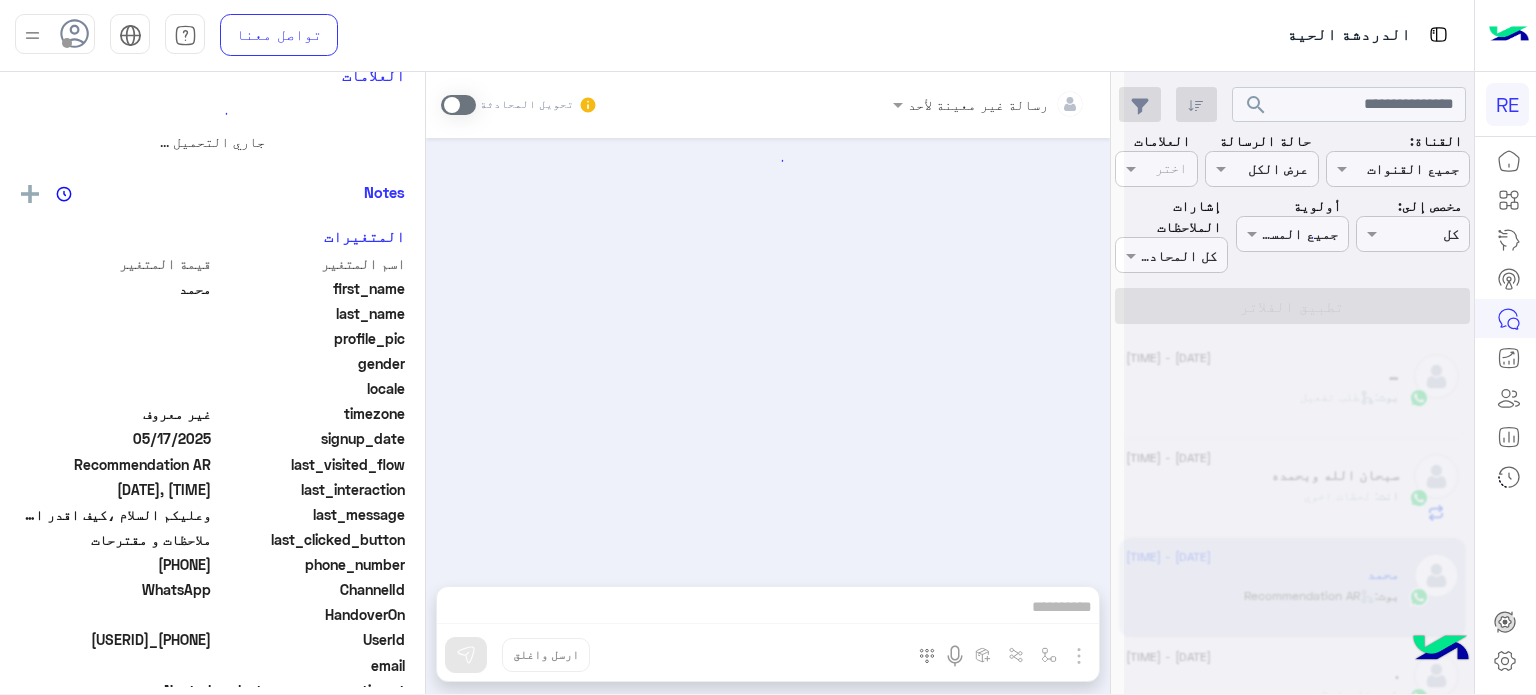 scroll, scrollTop: 0, scrollLeft: 0, axis: both 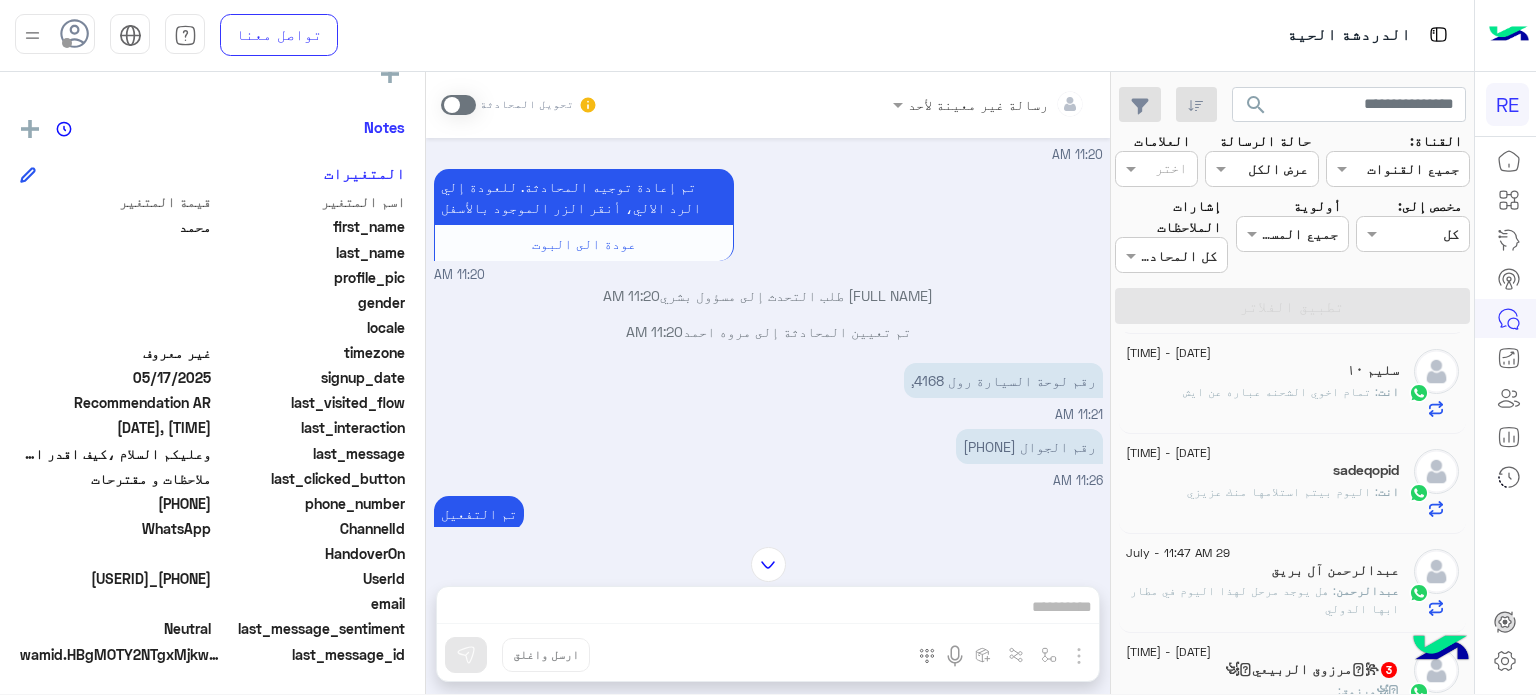click on "سليم ١٠" 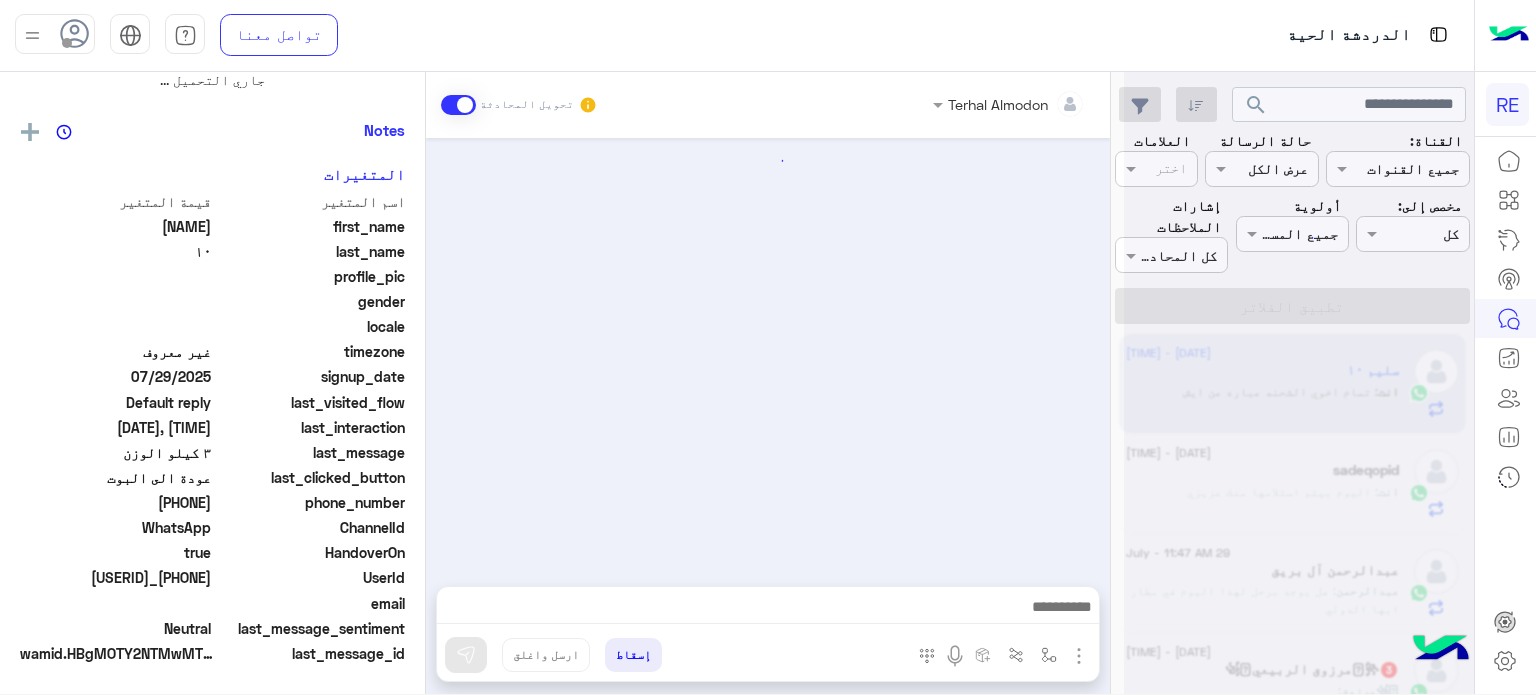 scroll, scrollTop: 376, scrollLeft: 0, axis: vertical 